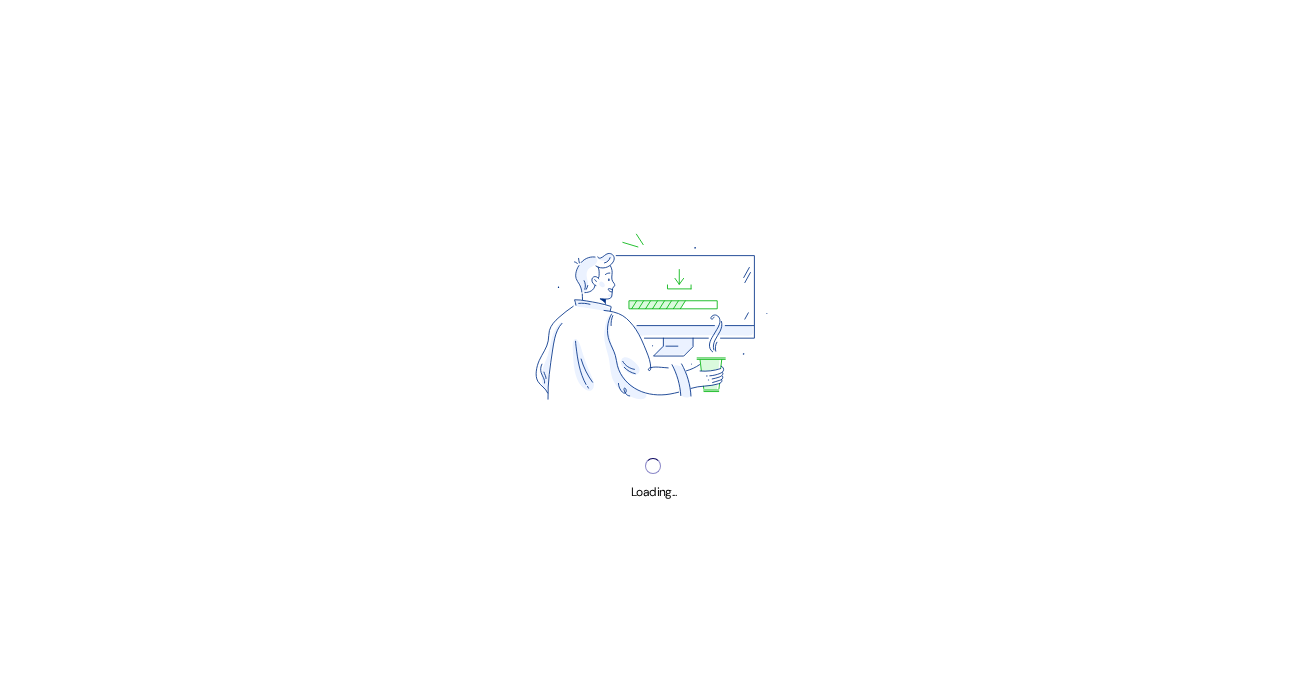 scroll, scrollTop: 0, scrollLeft: 0, axis: both 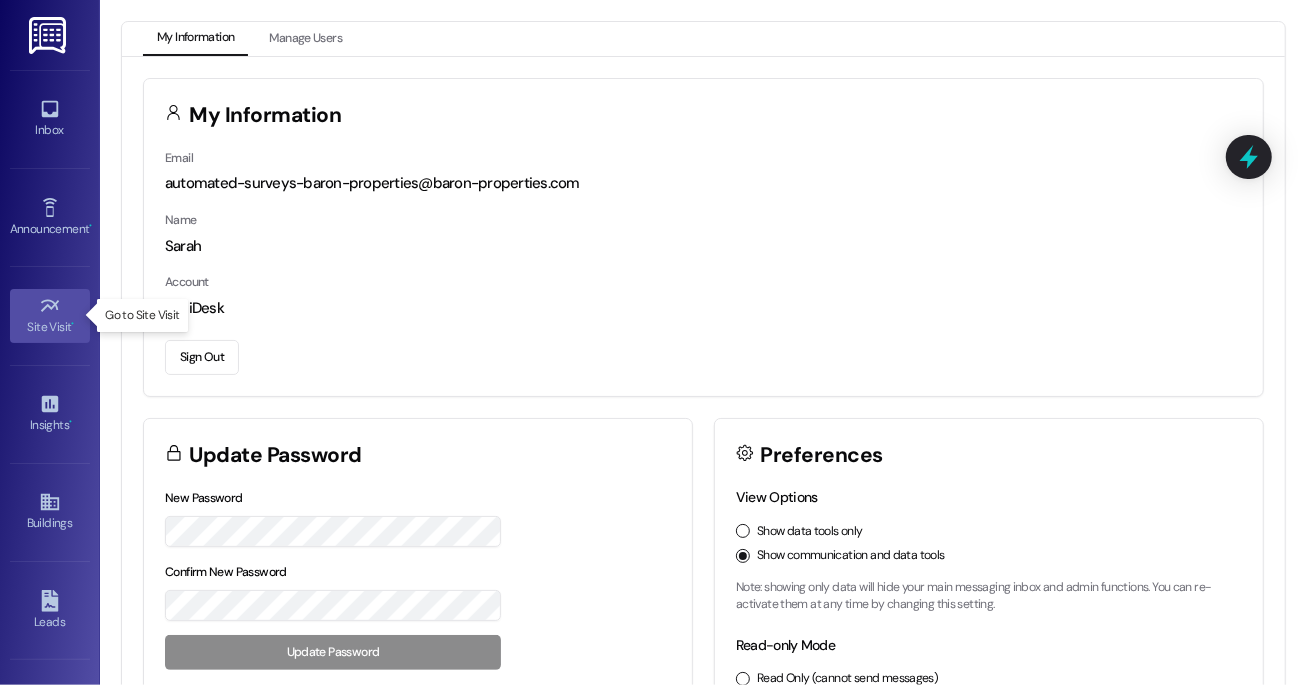 click 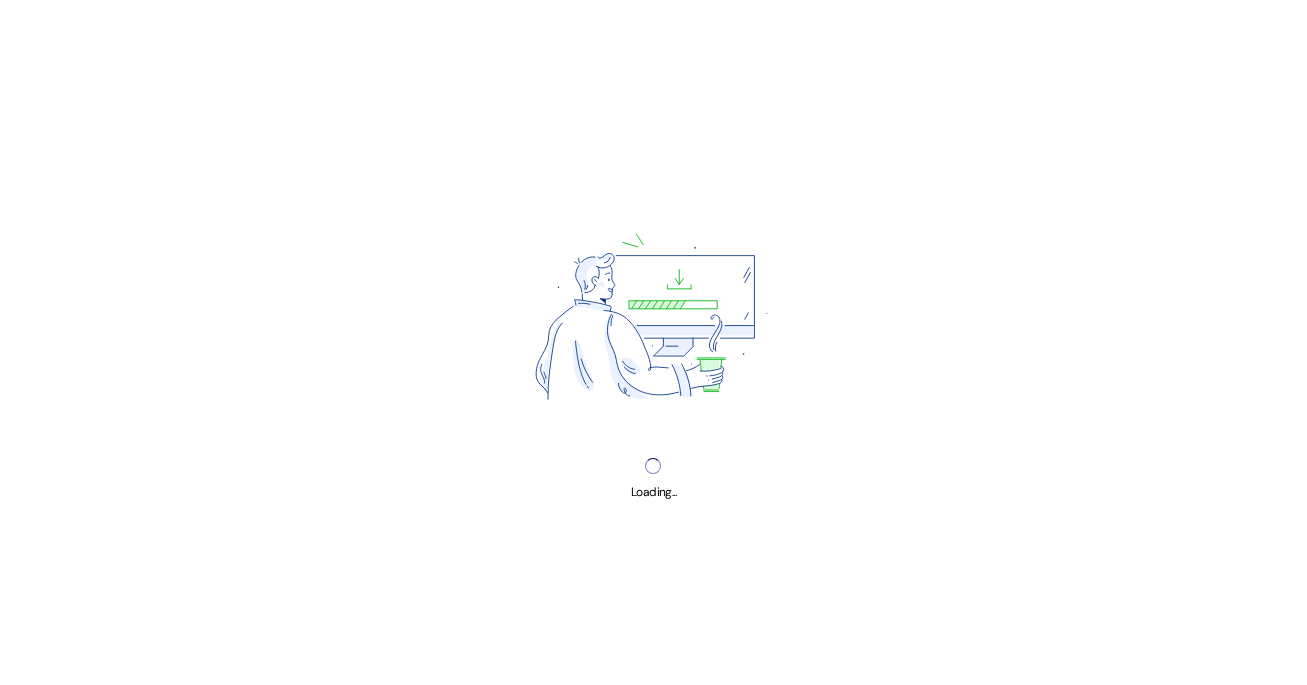 scroll, scrollTop: 0, scrollLeft: 0, axis: both 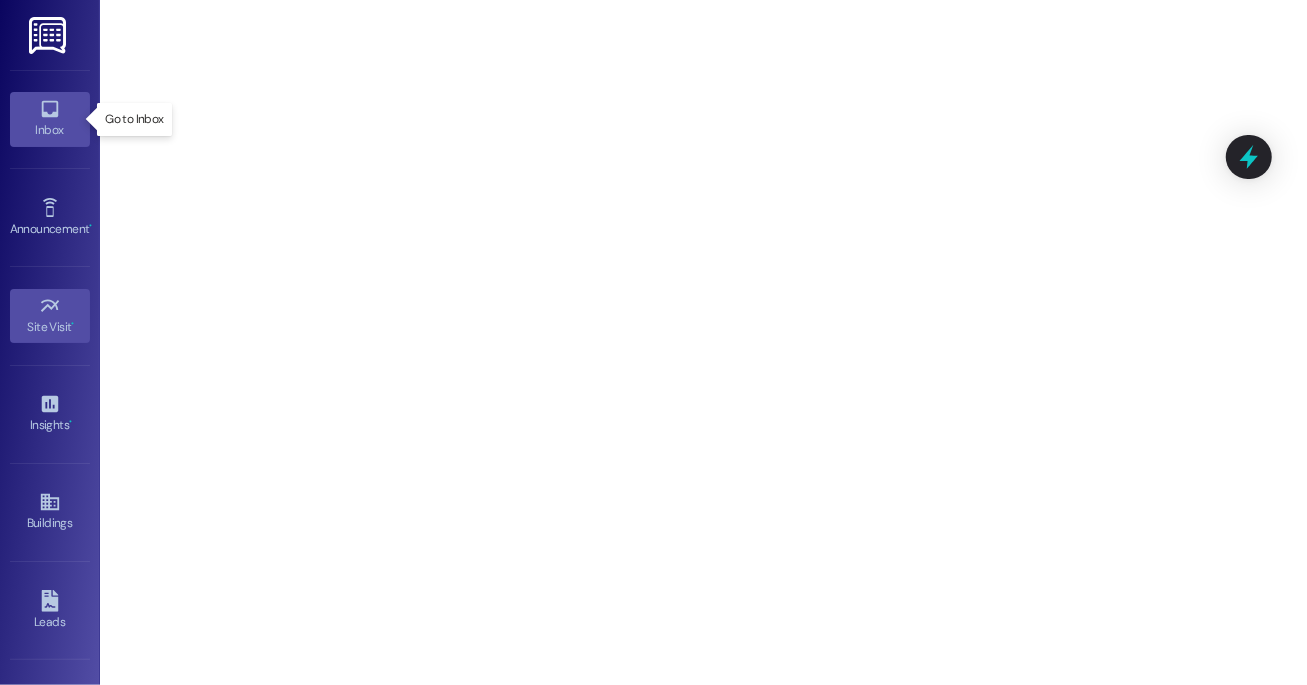 click 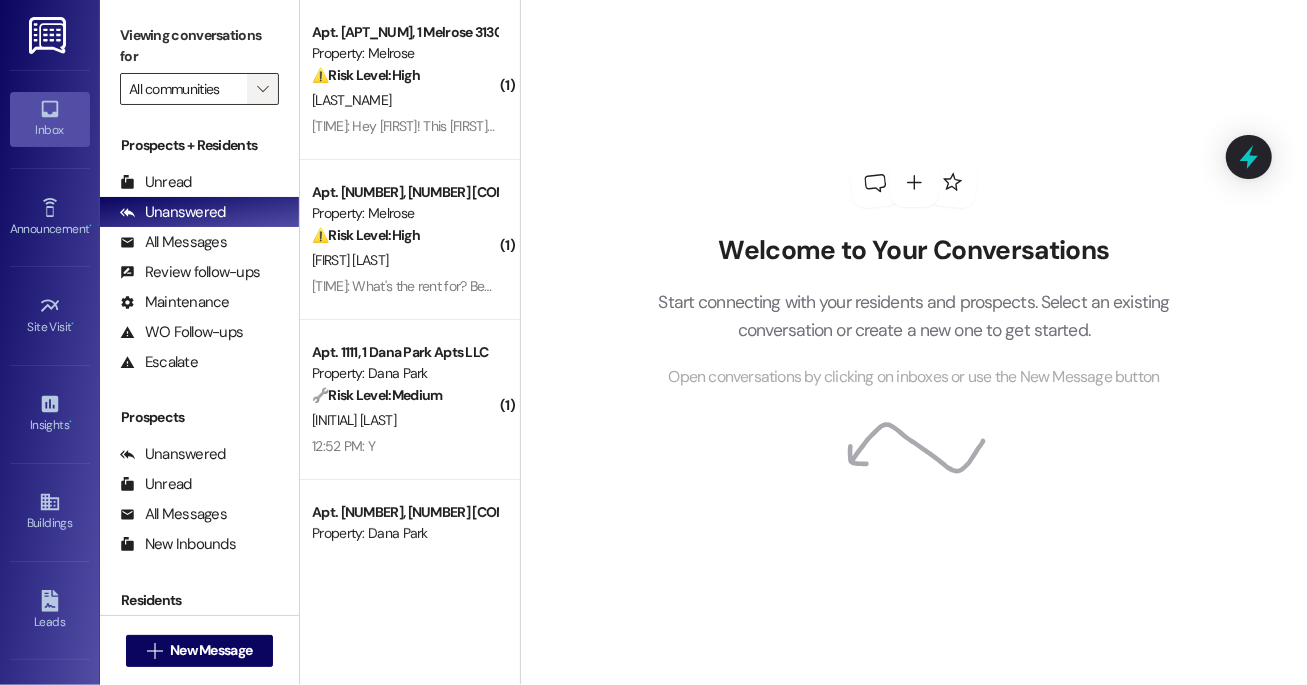 click on "" at bounding box center [263, 89] 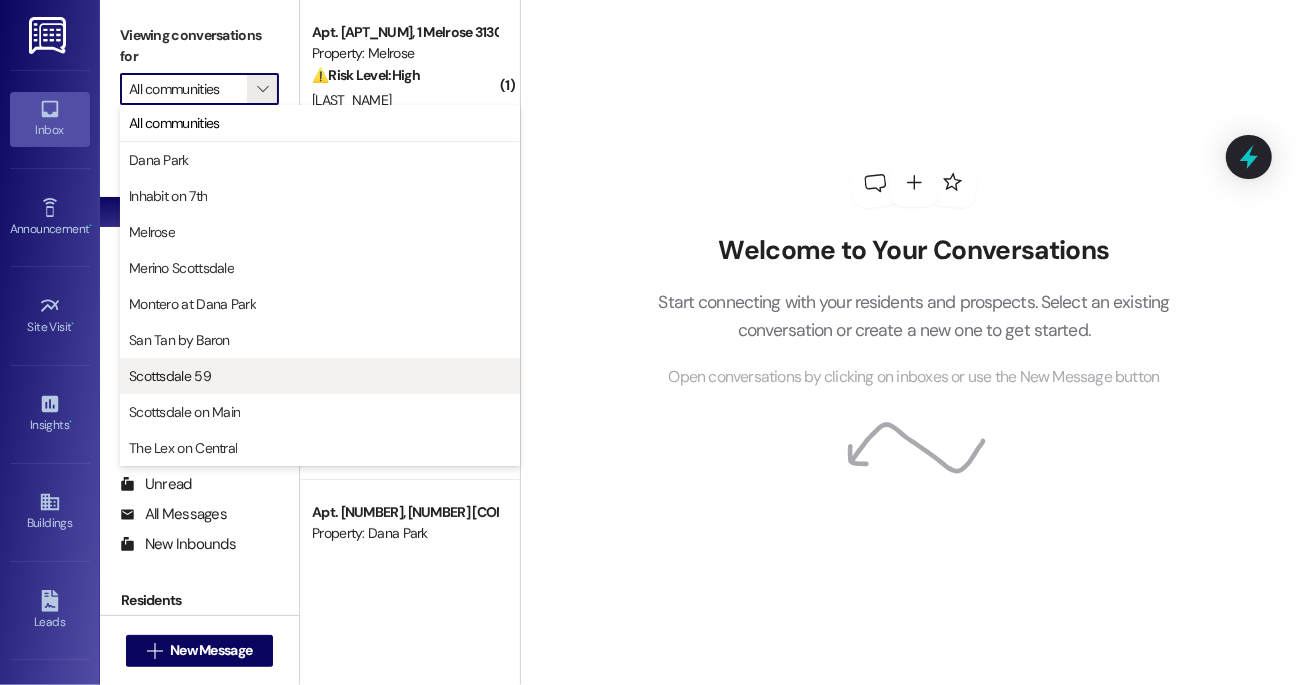 click on "Scottsdale 59" at bounding box center (170, 376) 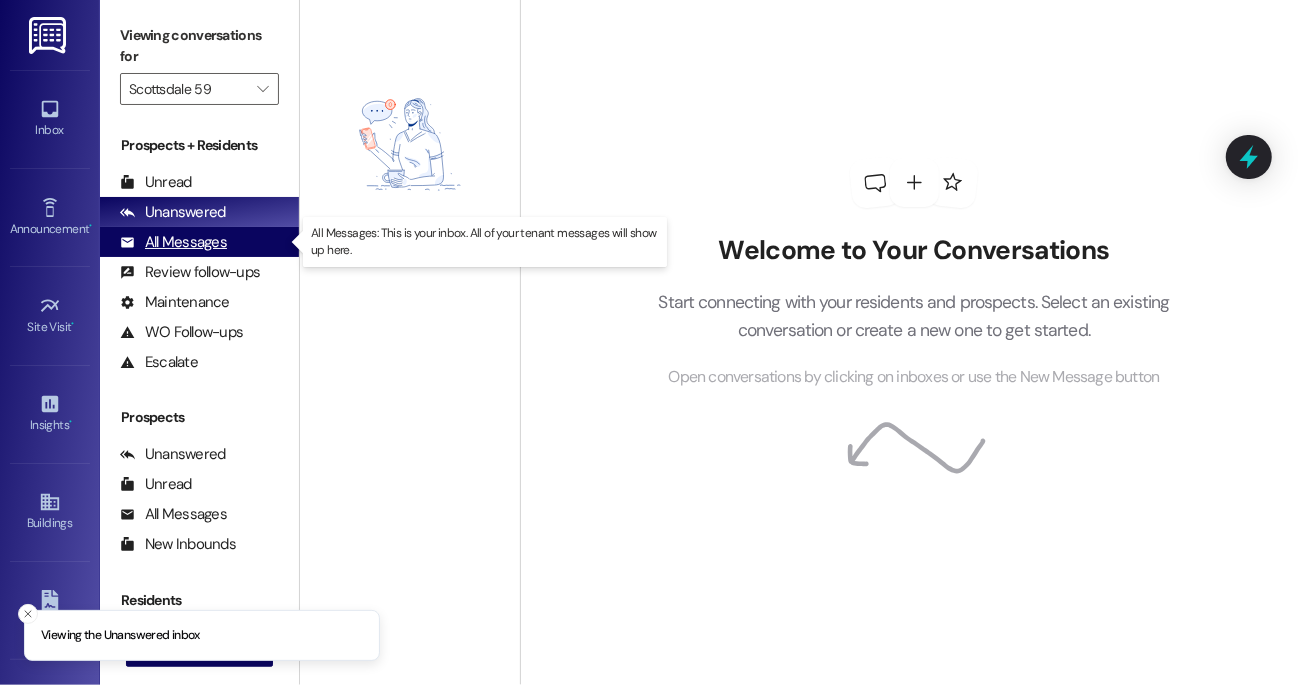 click on "All Messages" at bounding box center [173, 242] 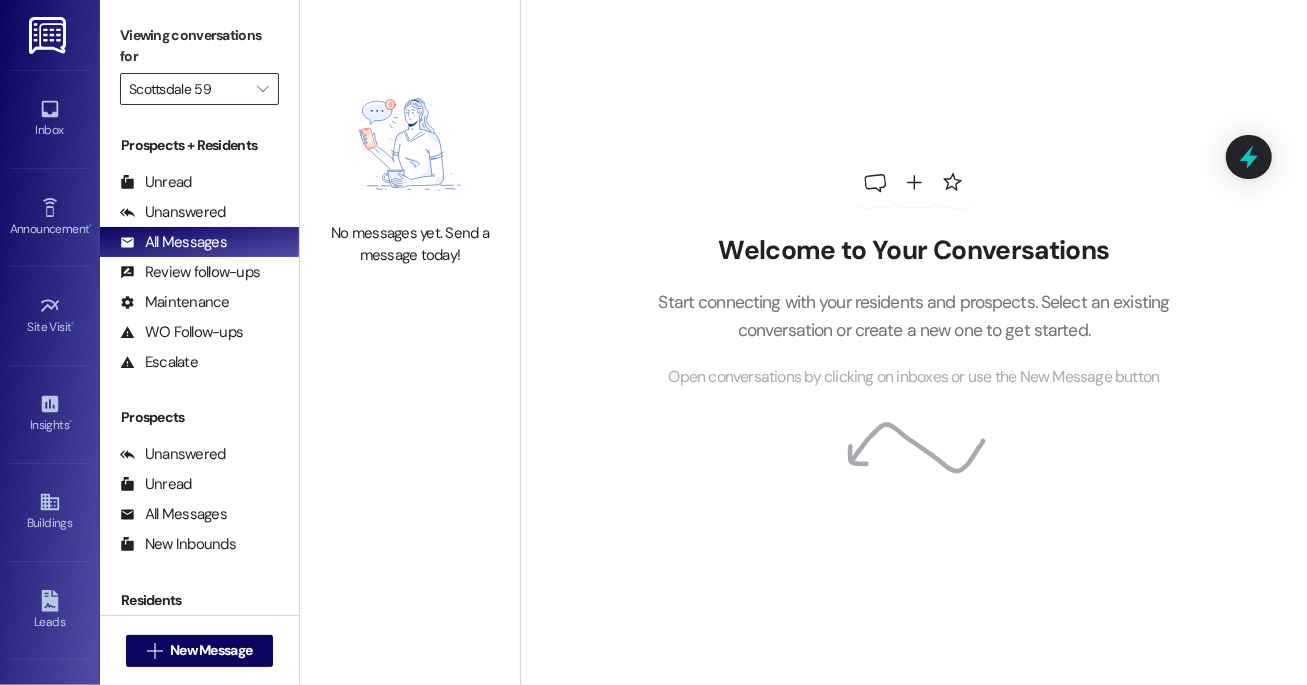click on "Scottsdale 59" at bounding box center [188, 89] 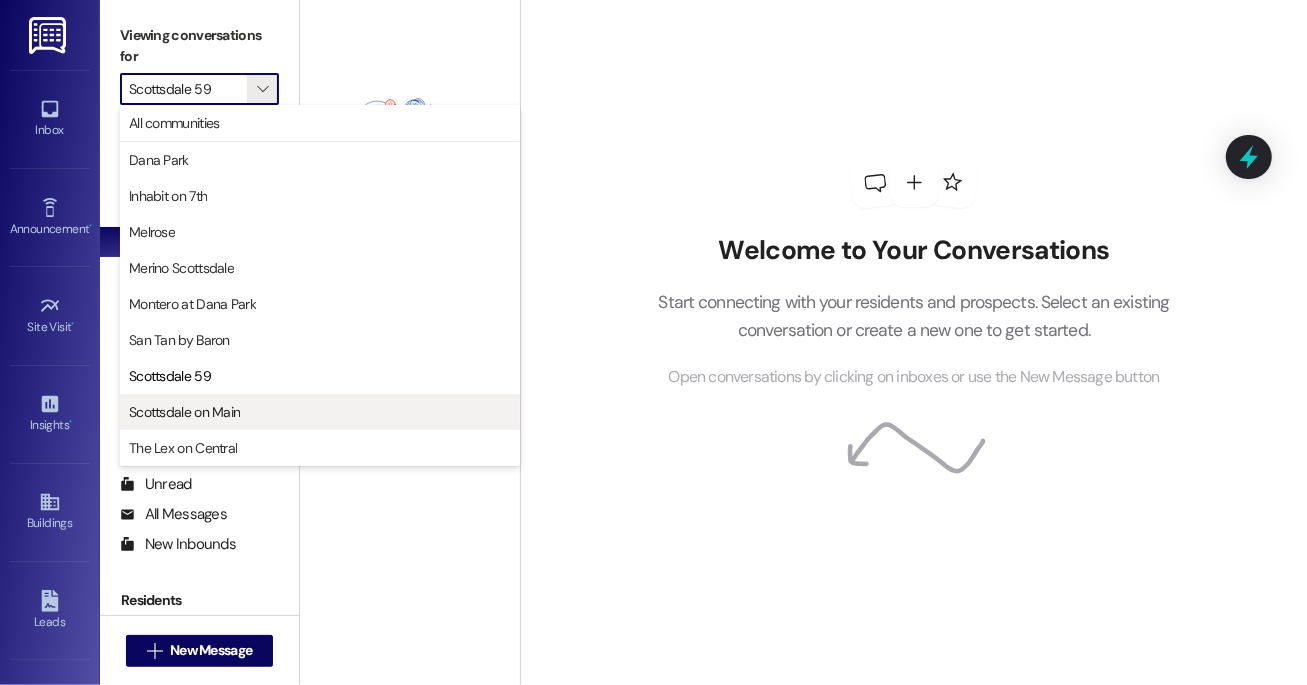 click on "Scottsdale on Main" at bounding box center [184, 412] 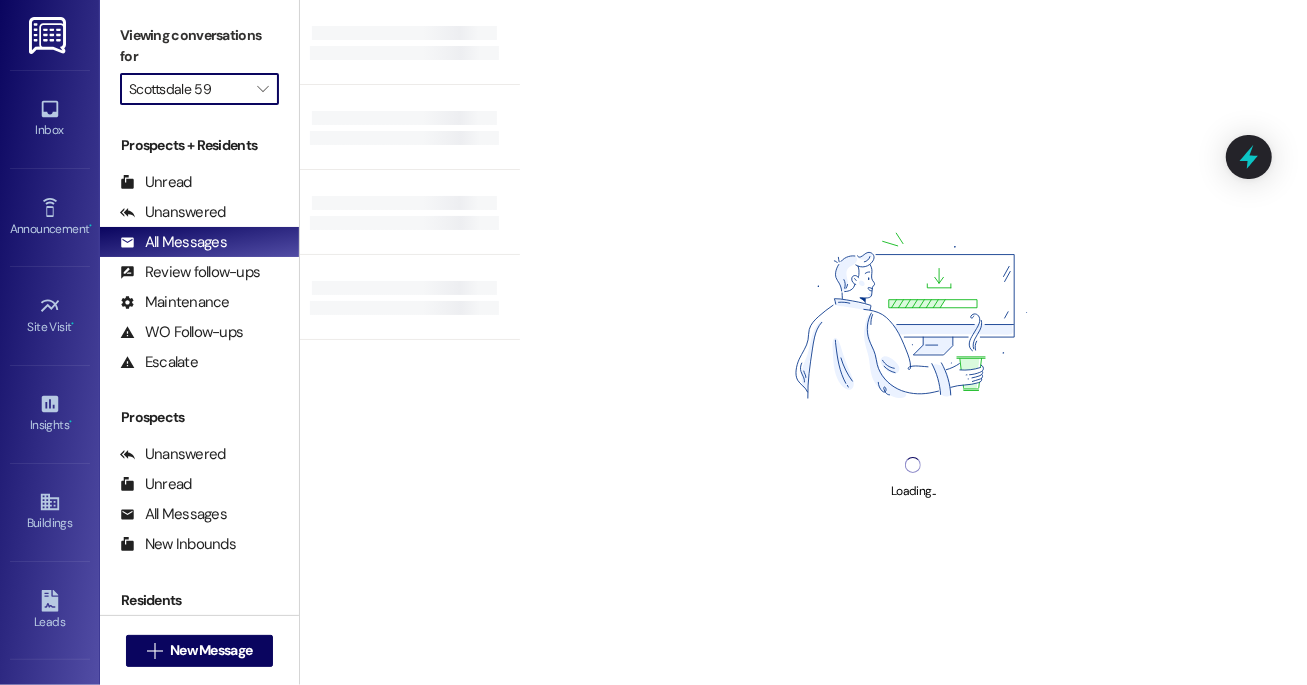 type on "Scottsdale on Main" 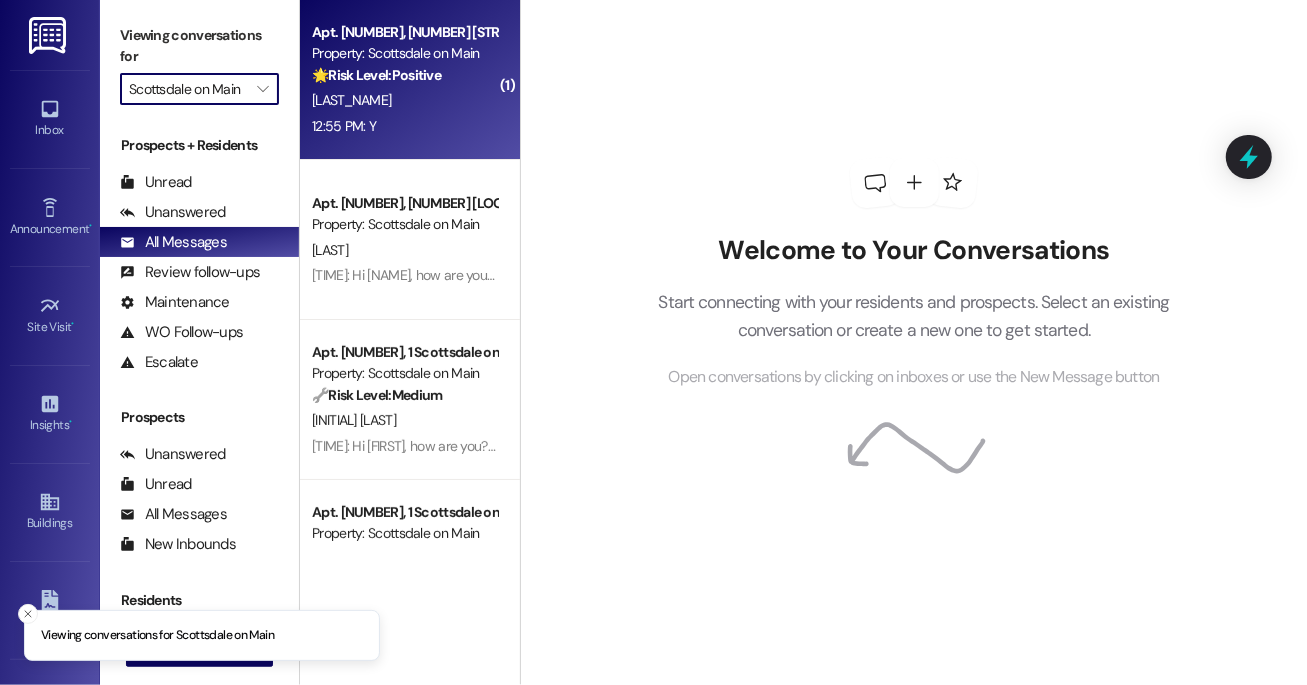 click on "[LAST_NAME]" at bounding box center [404, 100] 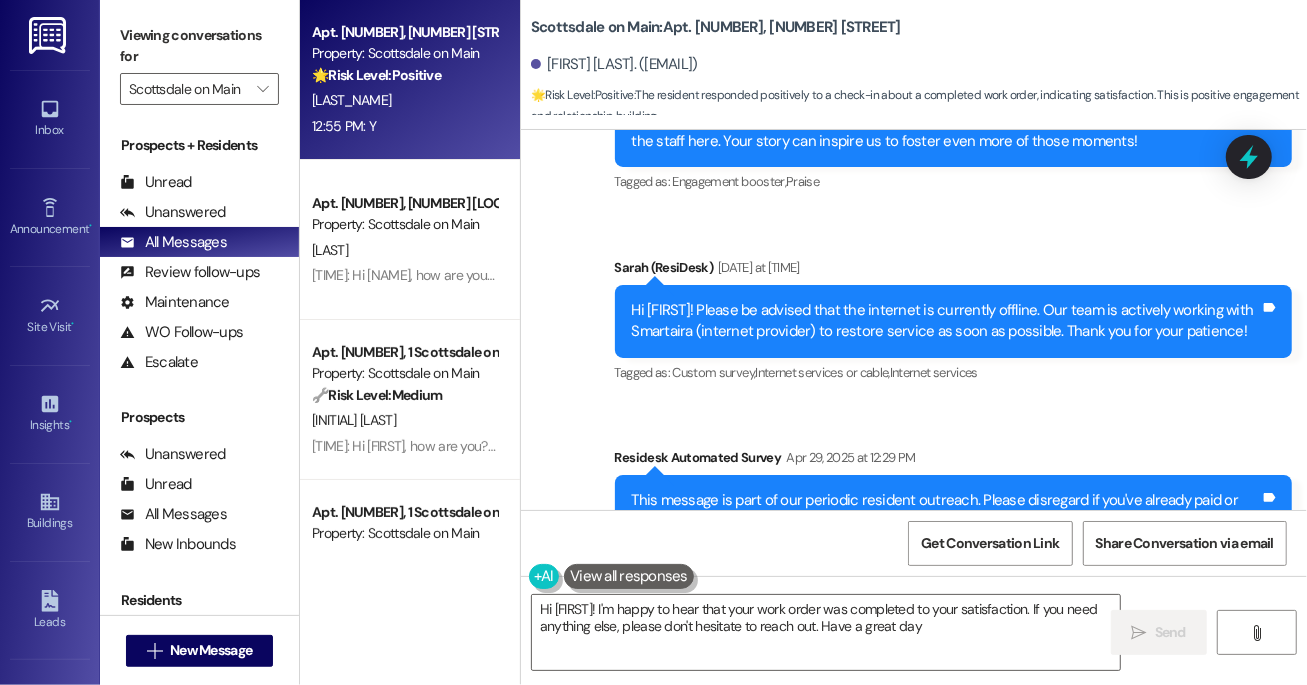 type on "Hi [FIRST_NAME]! I'm happy to hear that your work order was completed to your satisfaction. If you need anything else, please don't hesitate to reach out. Have a great day!" 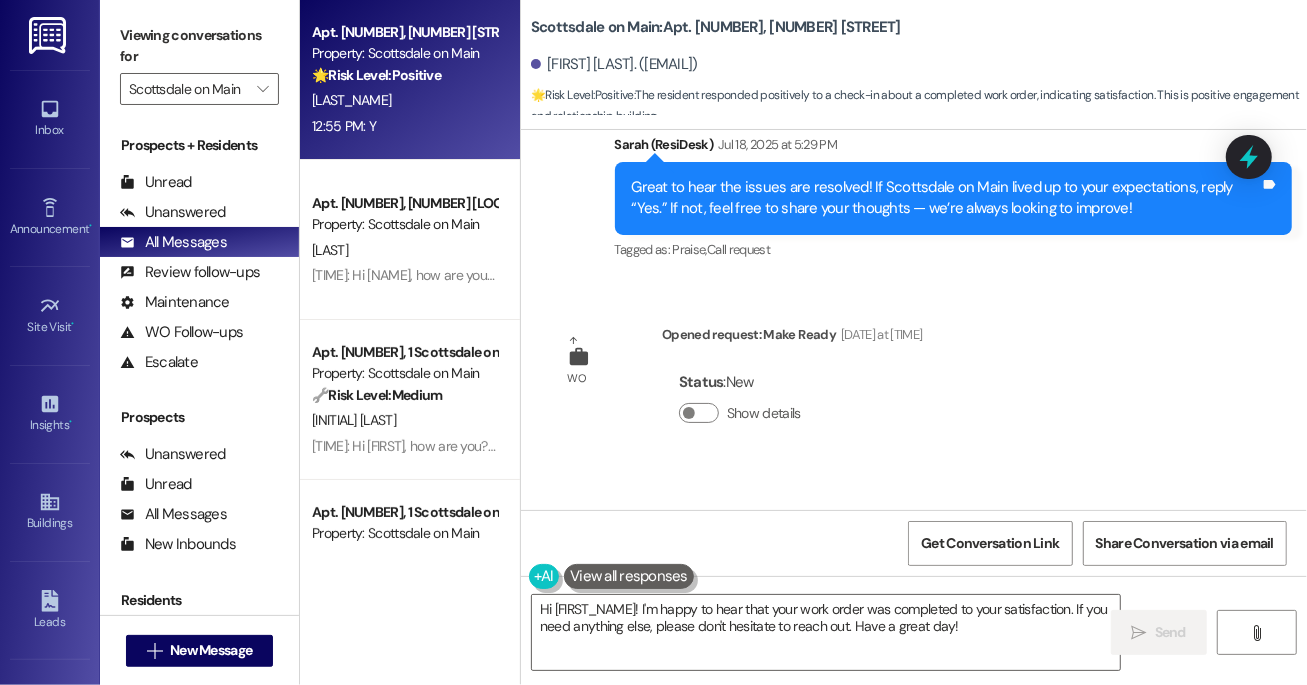 scroll, scrollTop: 2521, scrollLeft: 0, axis: vertical 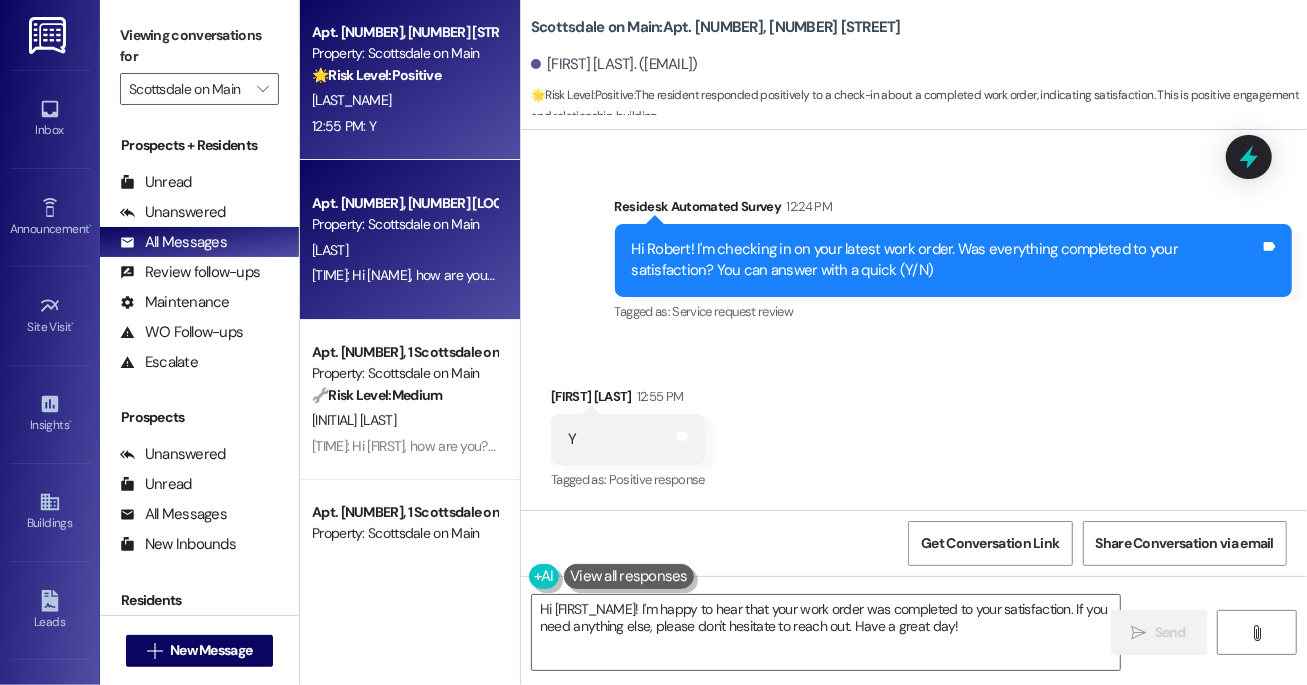 click on "Apt. [NUMBER], [NUMBER] [STREET] Property: [PROPERTY_NAME] [NAME] [TIME]: Hi [NAME], how are you? We're checking in to ask if you have any questions about rent payment. We're here to answer questions. Your current balance is $[AMOUNT]. If you've already paid, please disregard this reminder. [TIME]: Hi [NAME], how are you? We're checking in to ask if you have any questions about rent payment. We're here to answer questions. Your current balance is $[AMOUNT]. If you've already paid, please disregard this reminder." at bounding box center [410, 240] 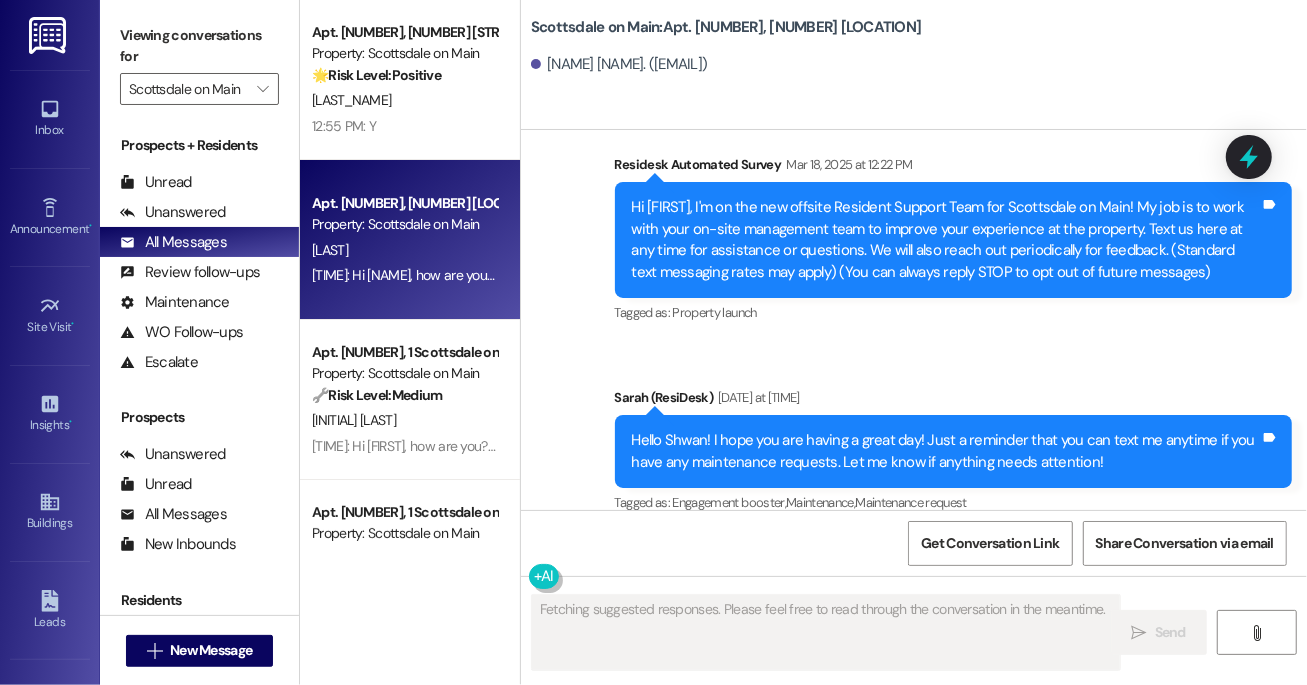 scroll, scrollTop: 0, scrollLeft: 0, axis: both 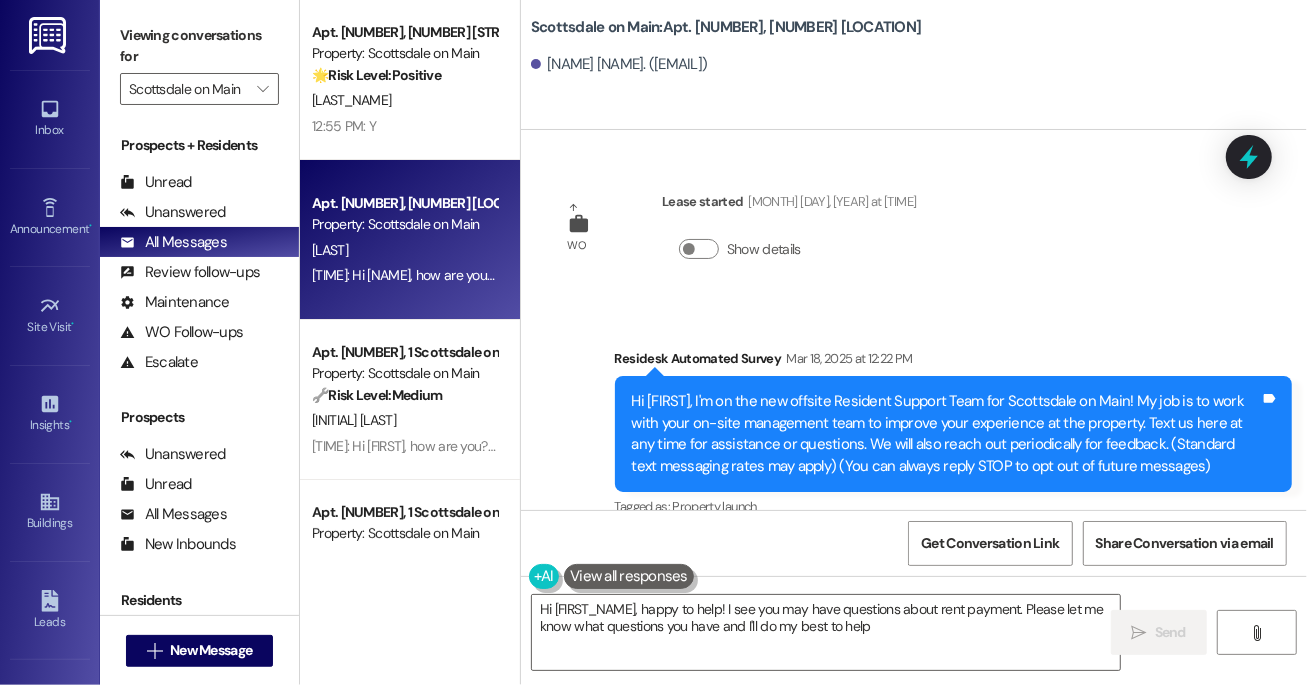type on "Hi {{first_name}}, happy to help! I see you may have questions about rent payment. Please let me know what questions you have and I'll do my best to help!" 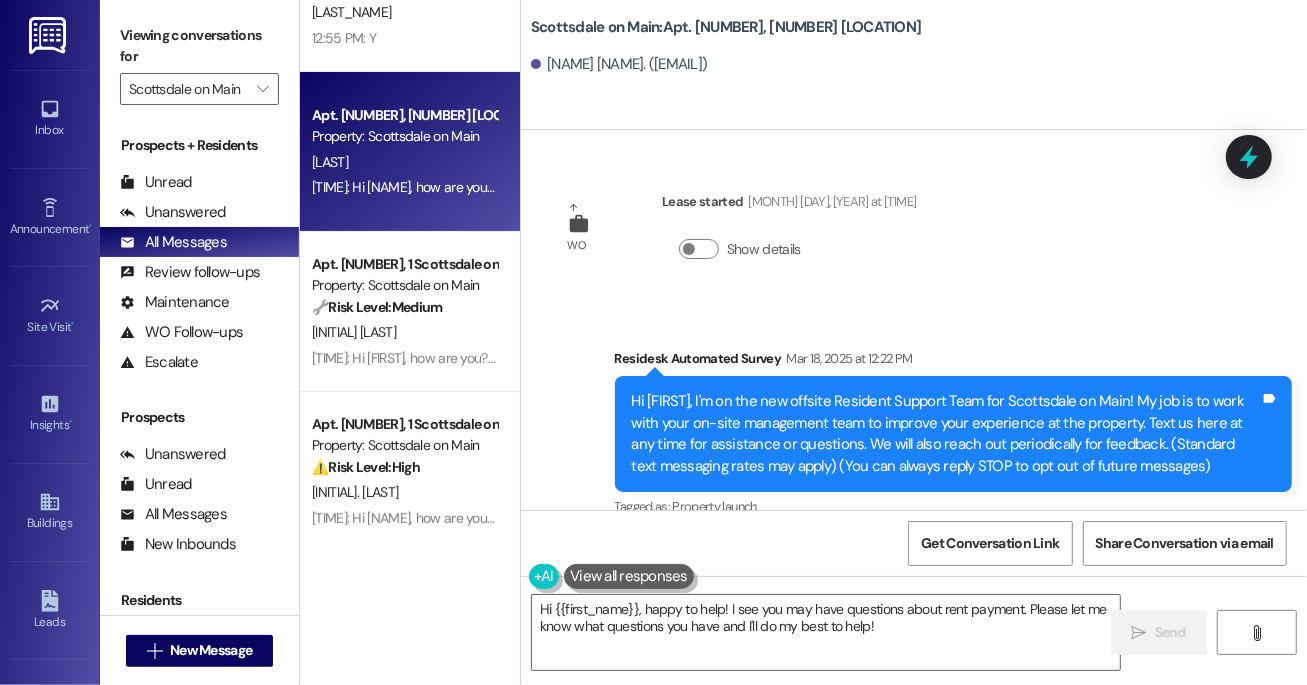 scroll, scrollTop: 121, scrollLeft: 0, axis: vertical 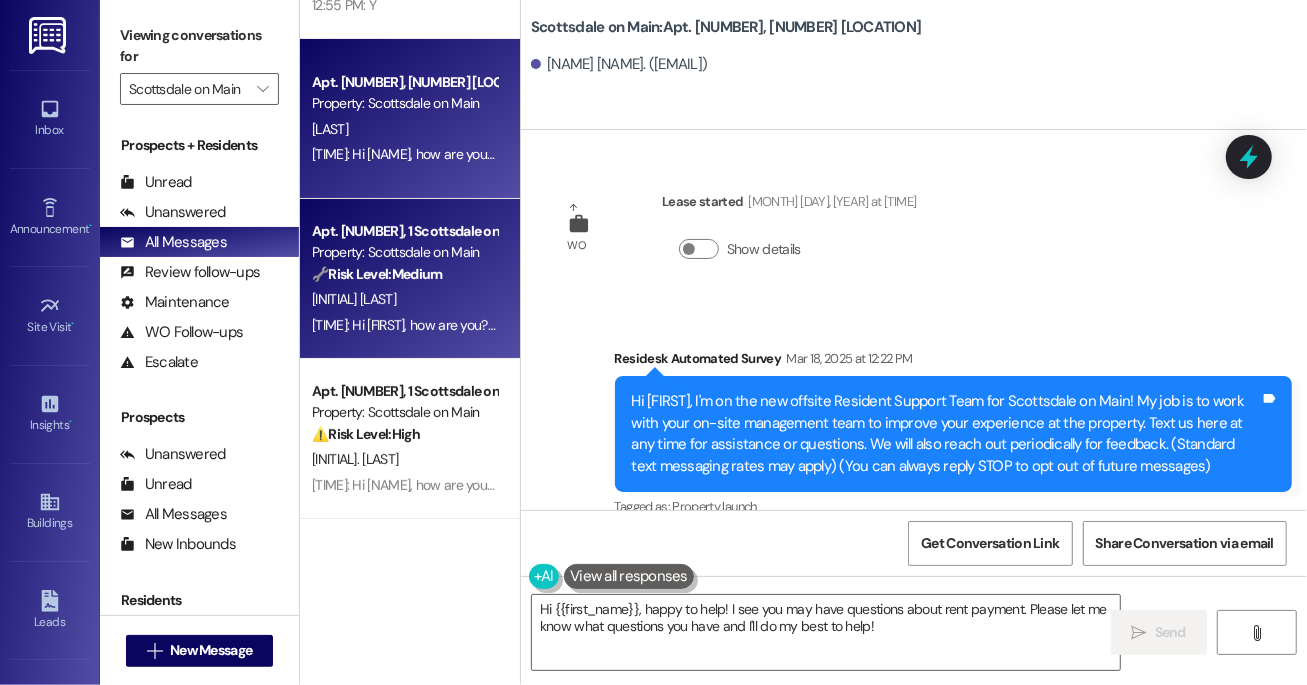 click on "Property: Scottsdale on Main" at bounding box center [404, 252] 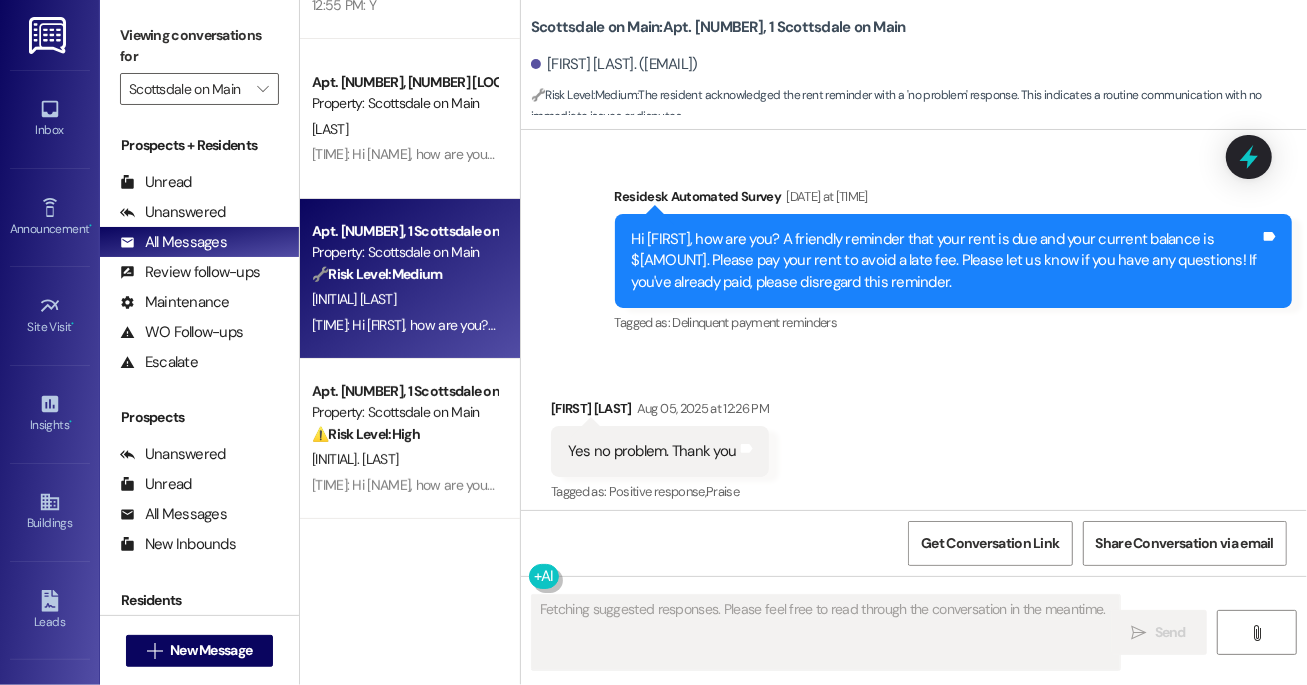 scroll, scrollTop: 2499, scrollLeft: 0, axis: vertical 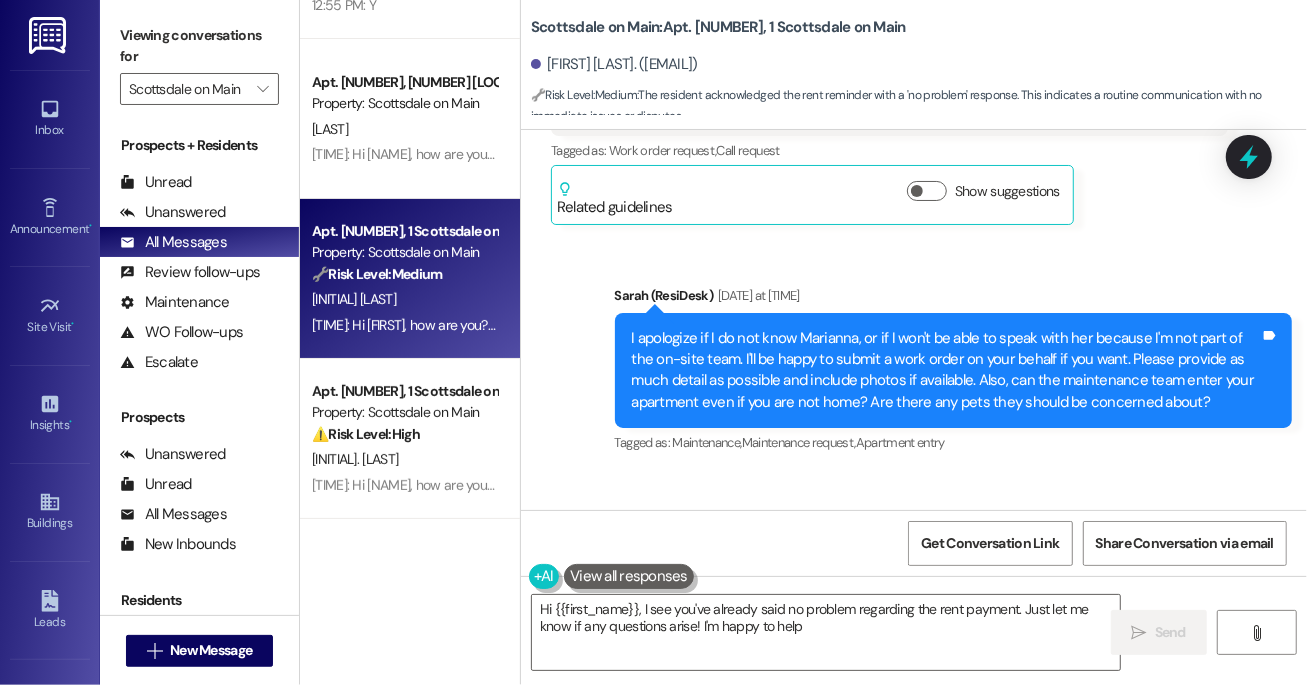 type on "Hi {{first_name}}, I see you've already said no problem regarding the rent payment. Just let me know if any questions arise! I'm happy to help!" 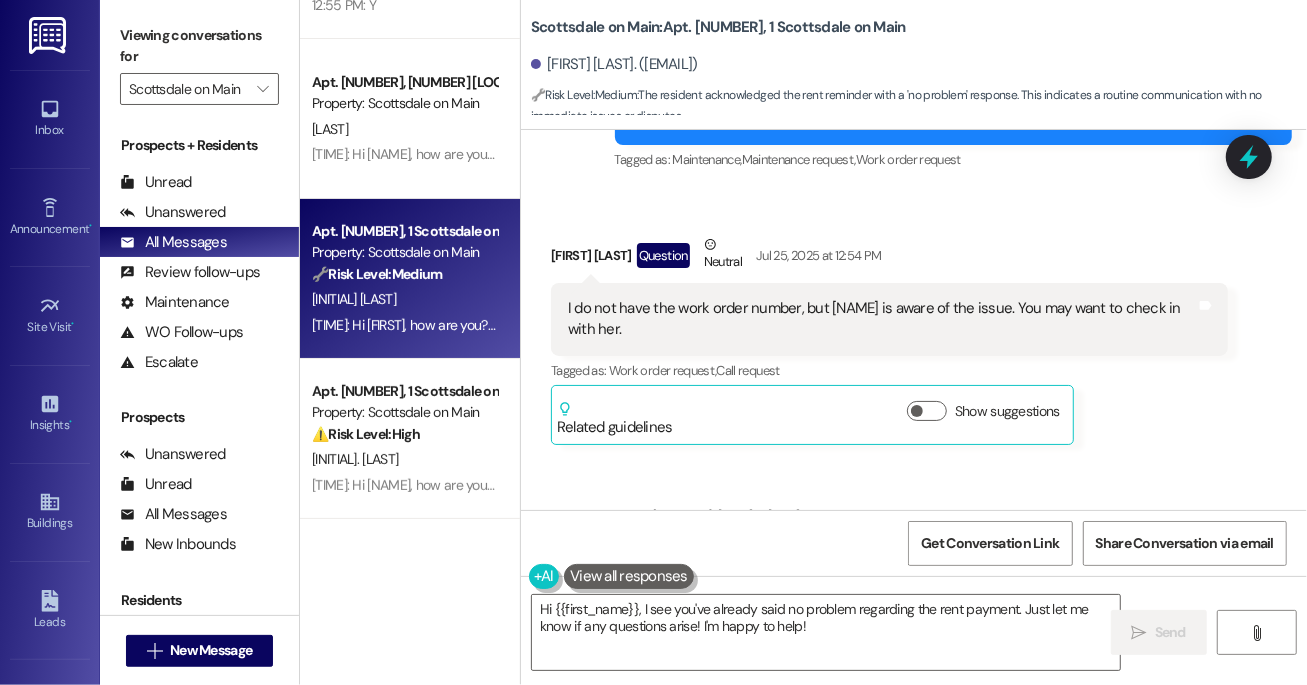 scroll, scrollTop: 990, scrollLeft: 0, axis: vertical 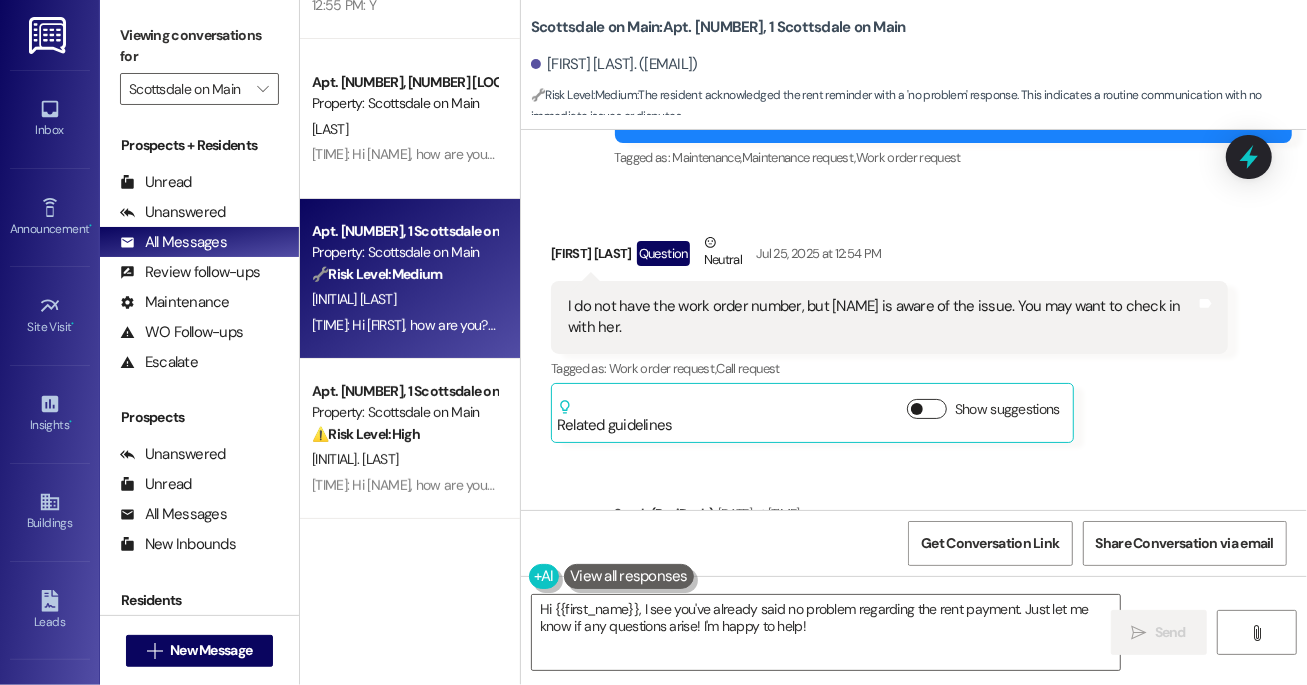 click on "Show suggestions" at bounding box center (927, 409) 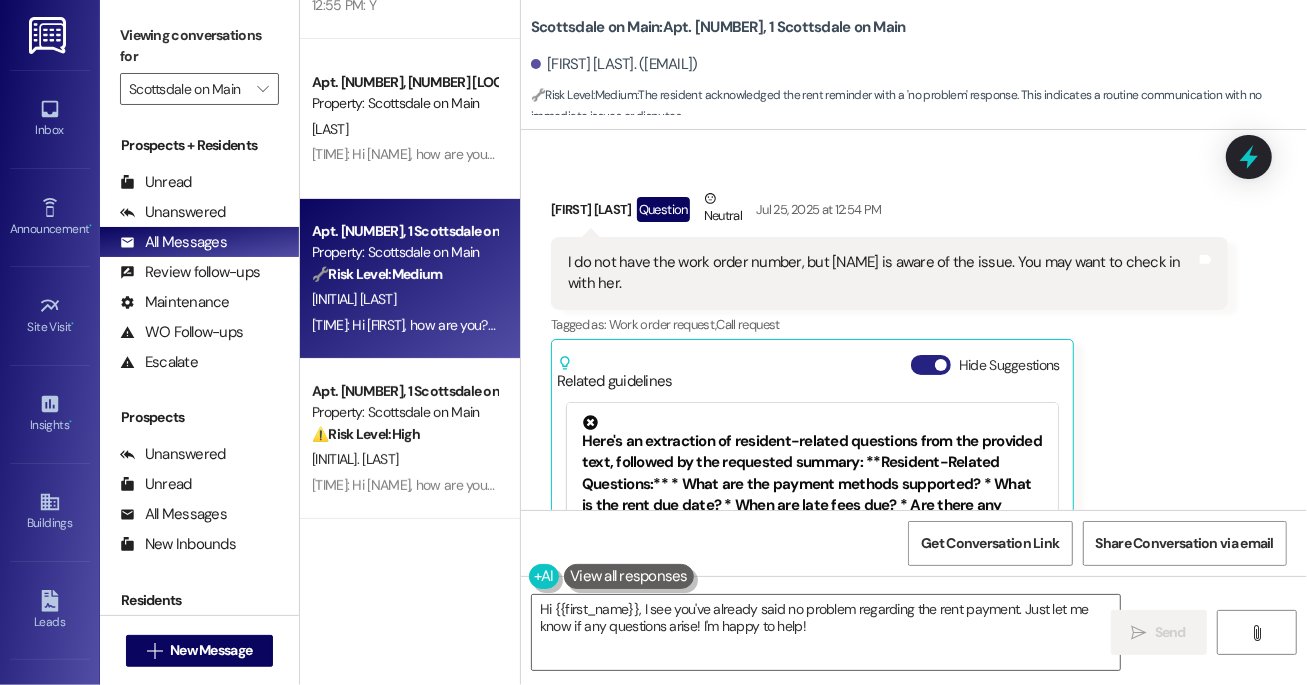 scroll, scrollTop: 1060, scrollLeft: 0, axis: vertical 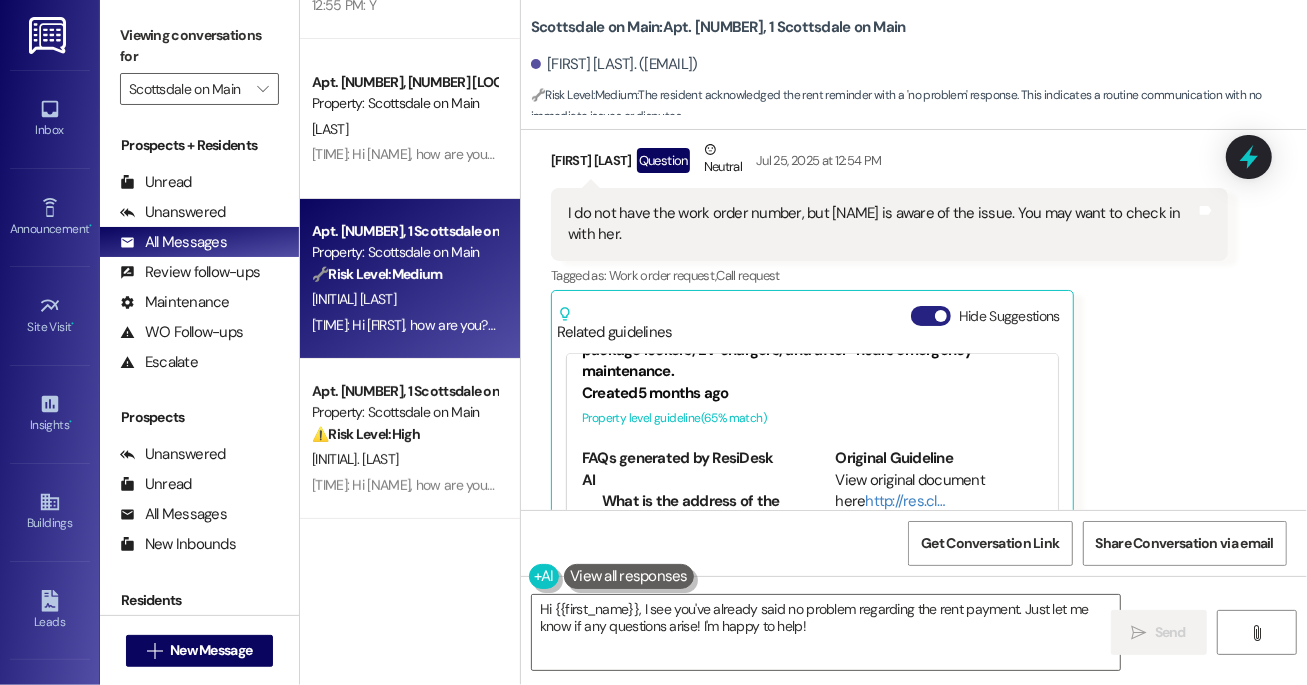 click on "Hide Suggestions" at bounding box center [931, 316] 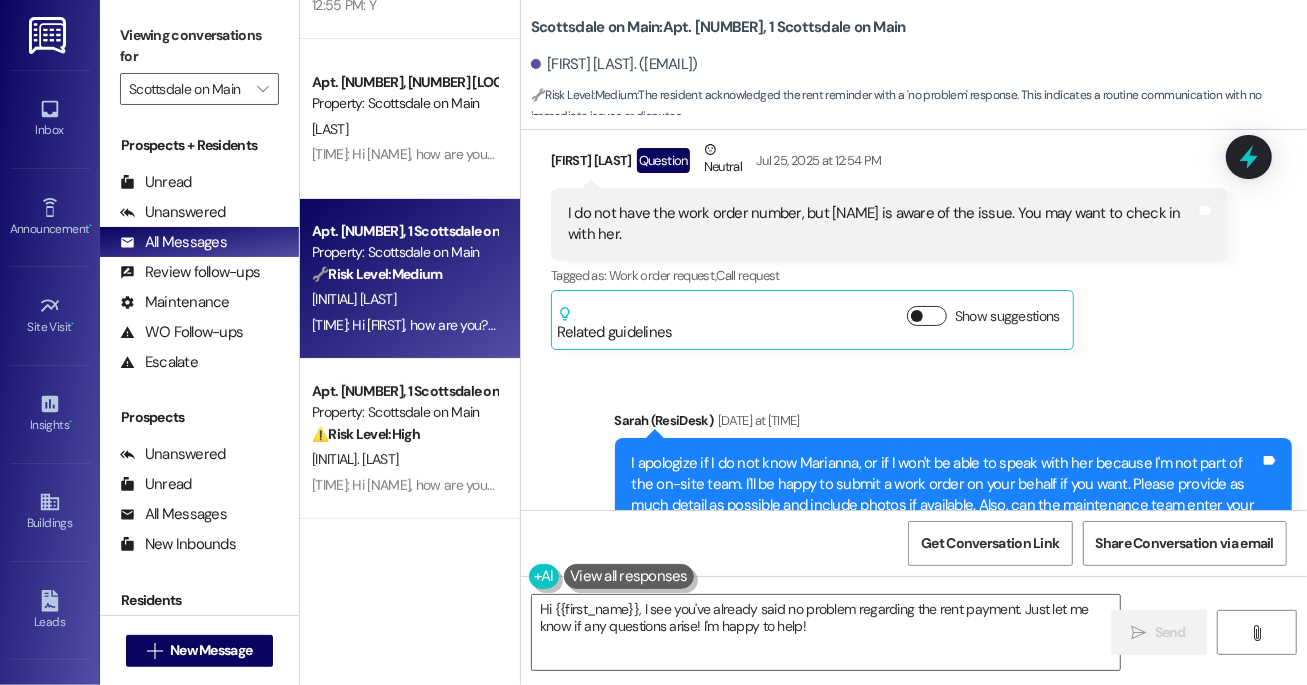 scroll, scrollTop: 1084, scrollLeft: 0, axis: vertical 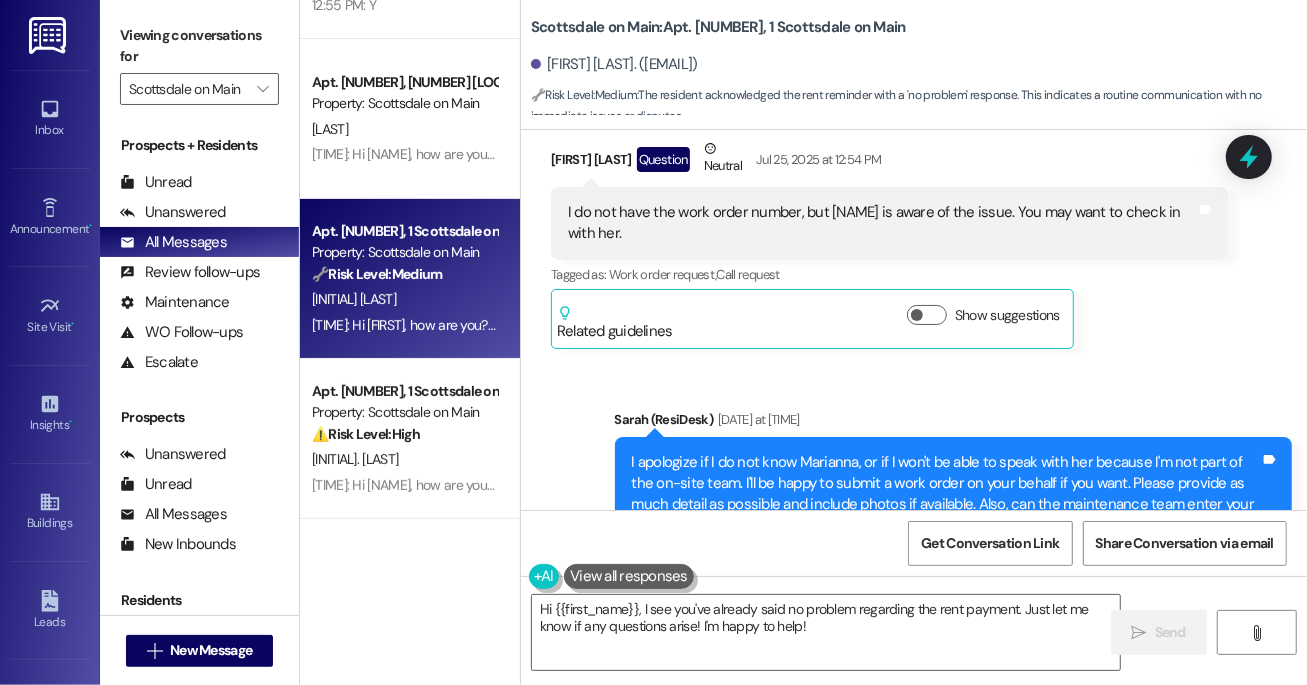click on "🔧  Risk Level:  Medium" at bounding box center (377, 274) 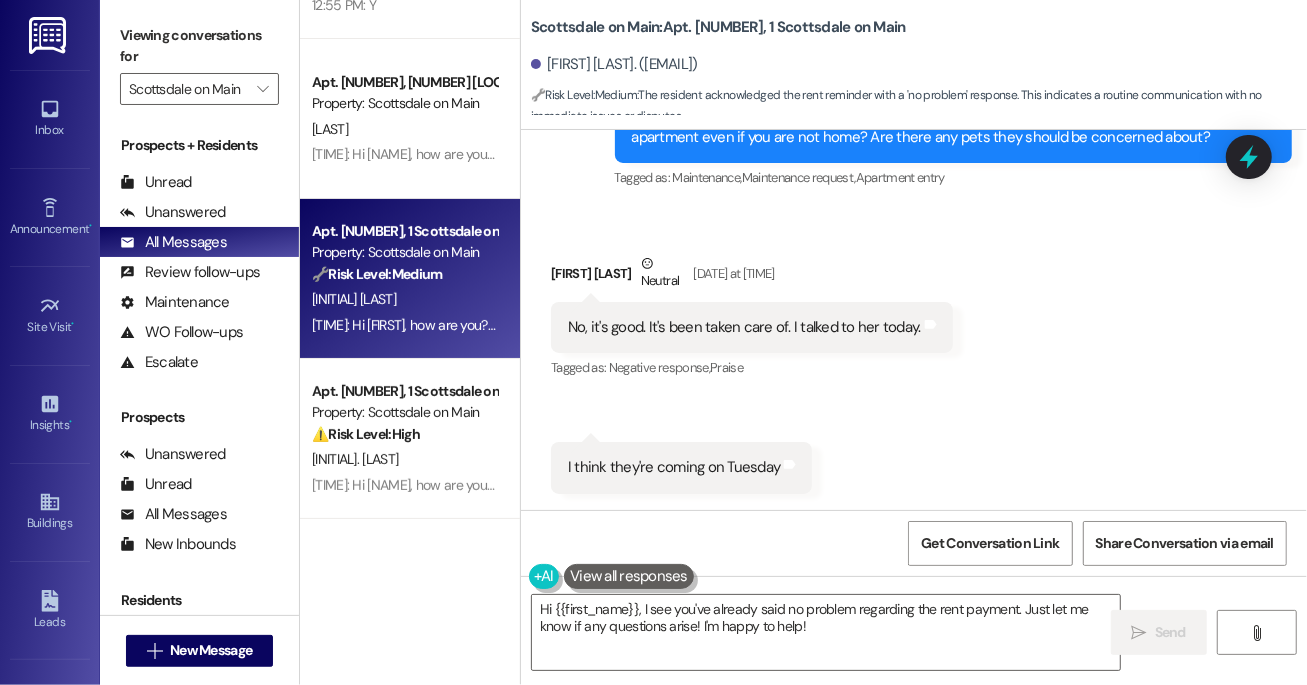 scroll, scrollTop: 1519, scrollLeft: 0, axis: vertical 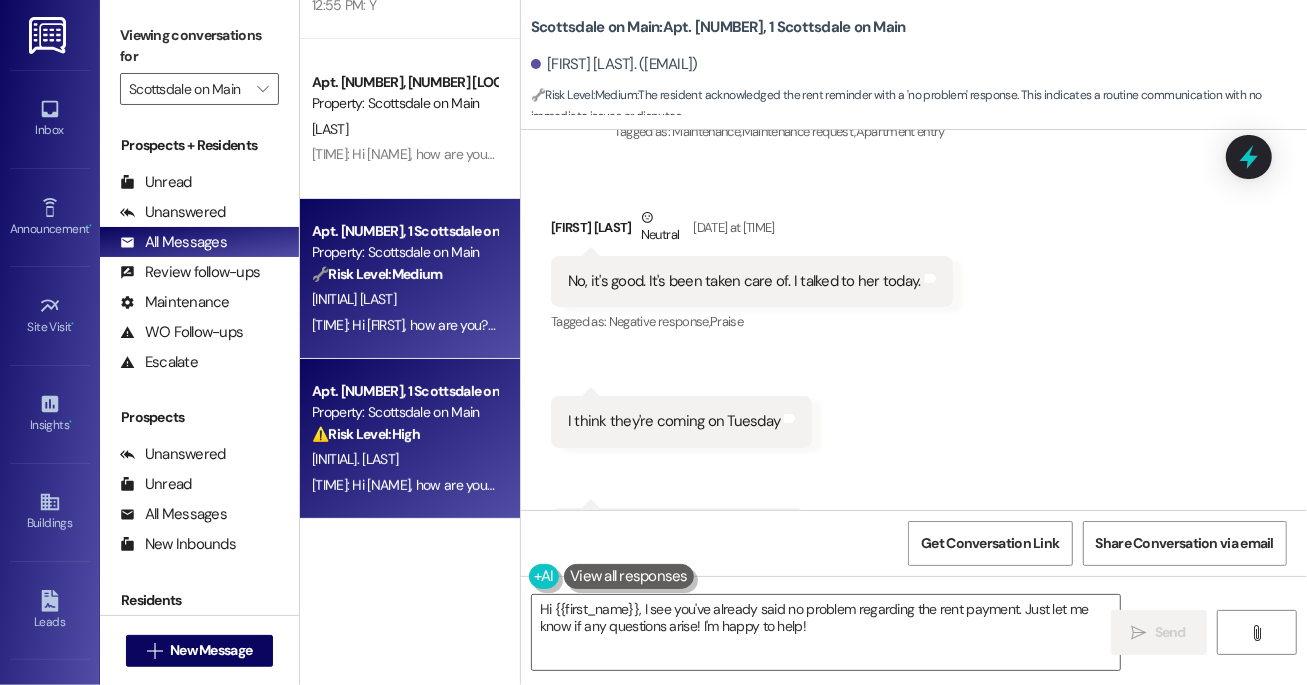 click on "Apt. [NUMBER], 1 Scottsdale on Main" at bounding box center [404, 391] 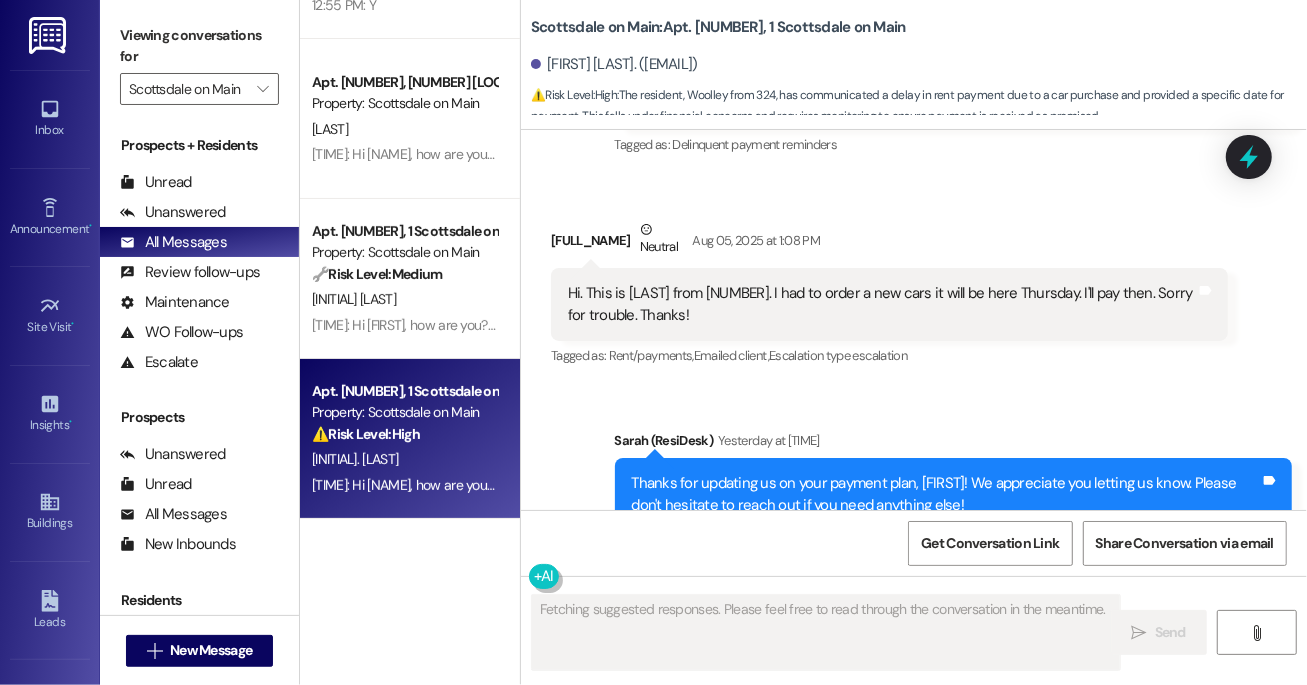 scroll, scrollTop: 3899, scrollLeft: 0, axis: vertical 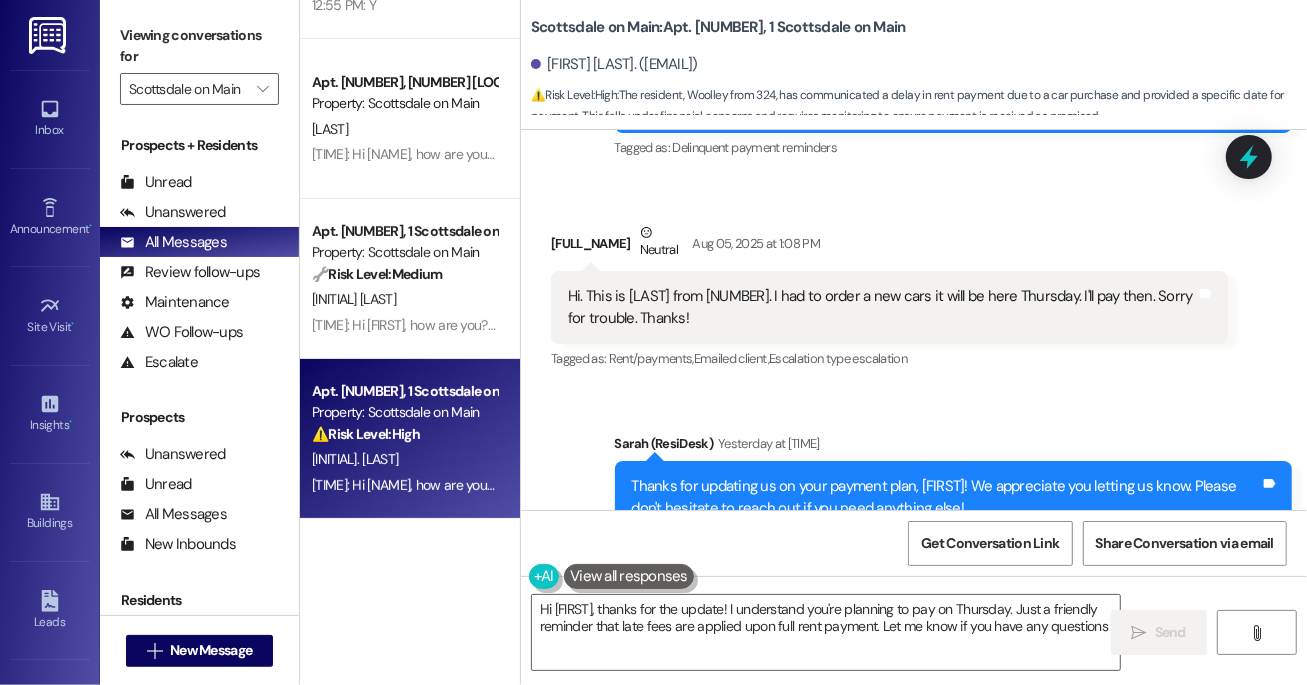 type on "Hi {{first_name}}, thanks for the update! I understand you're planning to pay on Thursday. Just a friendly reminder that late fees are applied upon full rent payment. Let me know if you have any questions!" 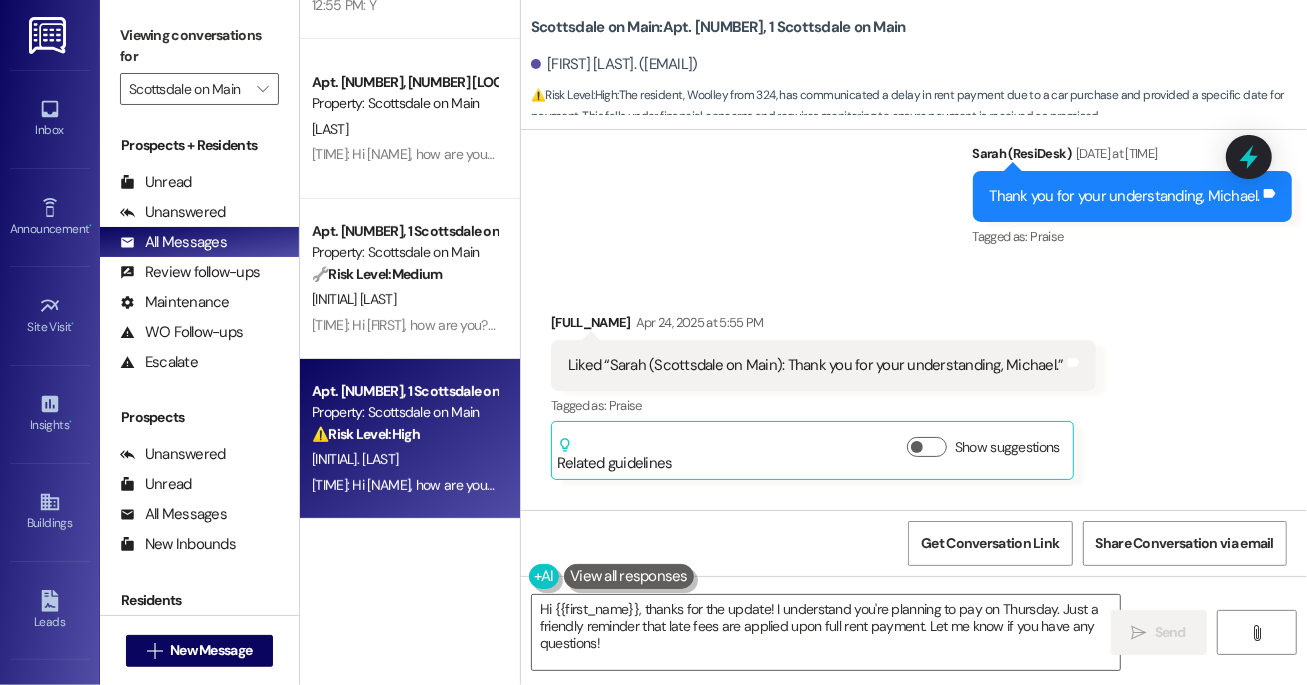 scroll, scrollTop: 1184, scrollLeft: 0, axis: vertical 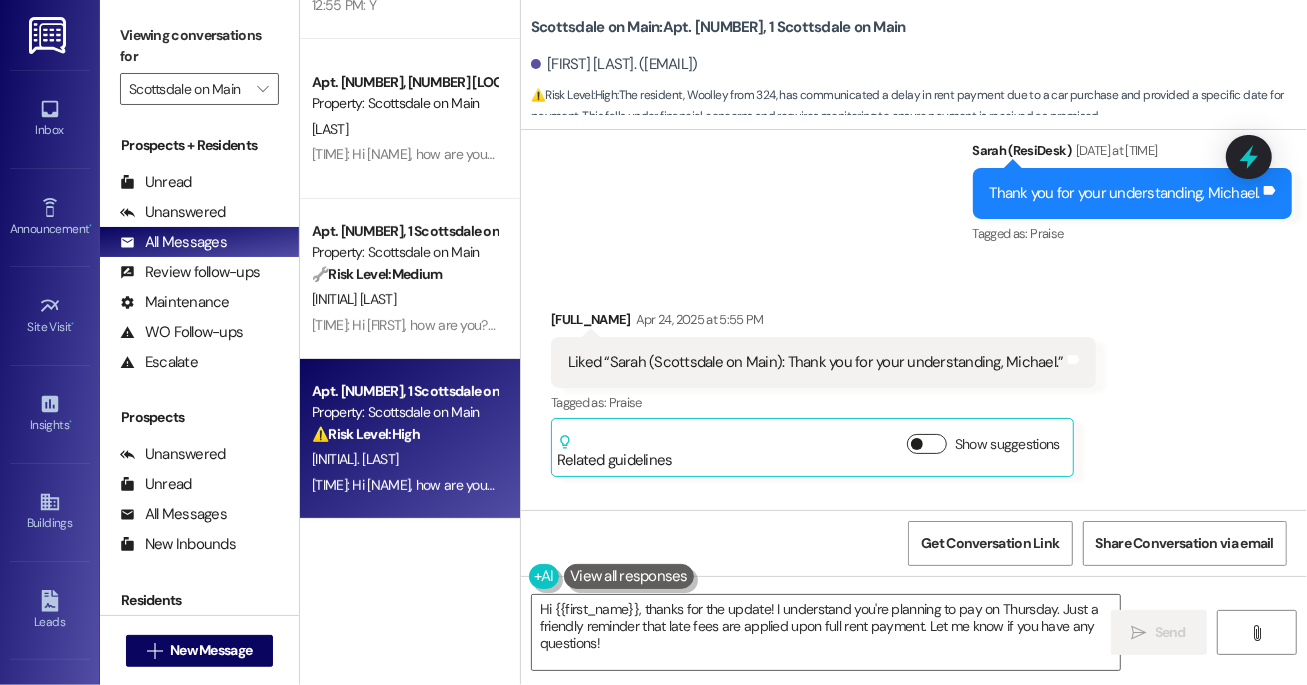 click at bounding box center [917, 444] 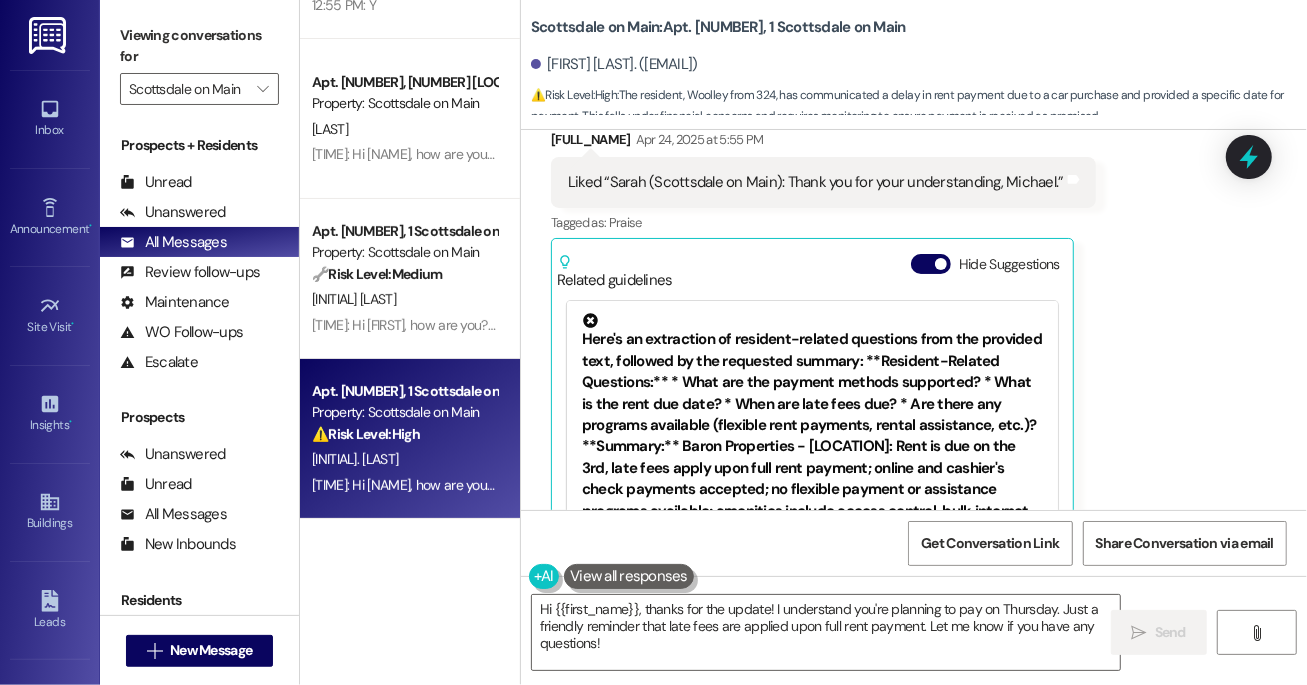 scroll, scrollTop: 1365, scrollLeft: 0, axis: vertical 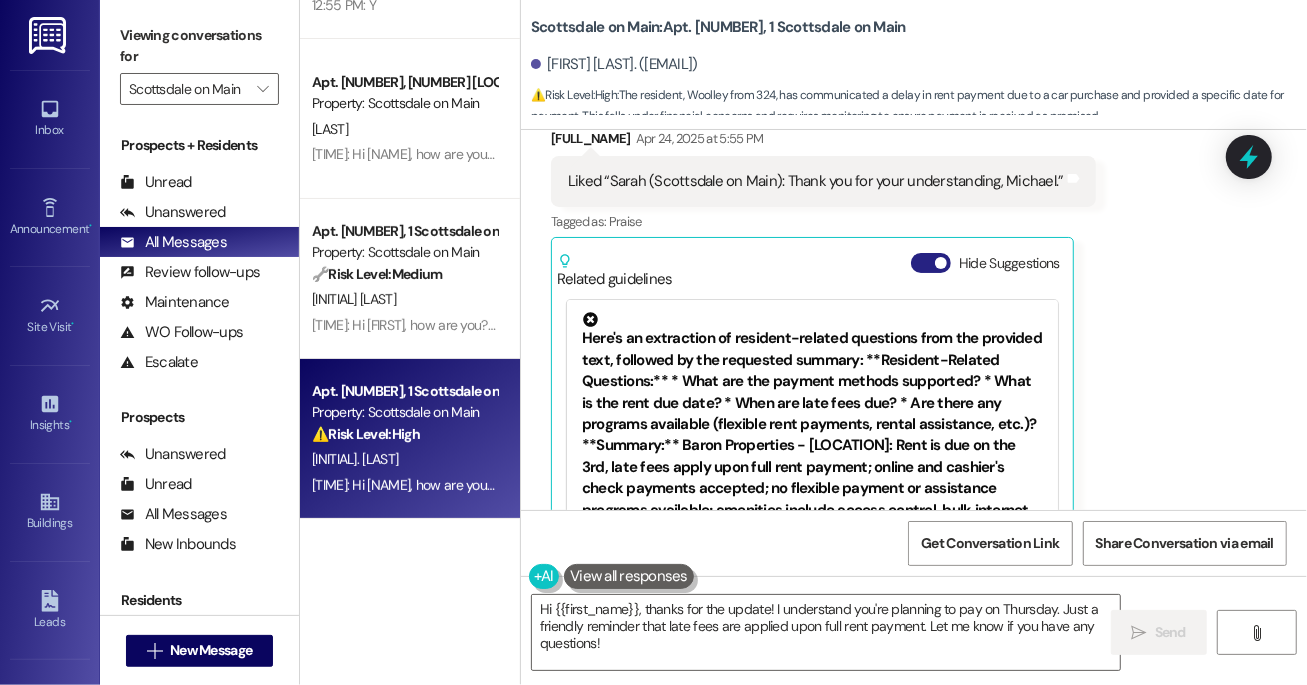 click on "Hide Suggestions" at bounding box center (931, 263) 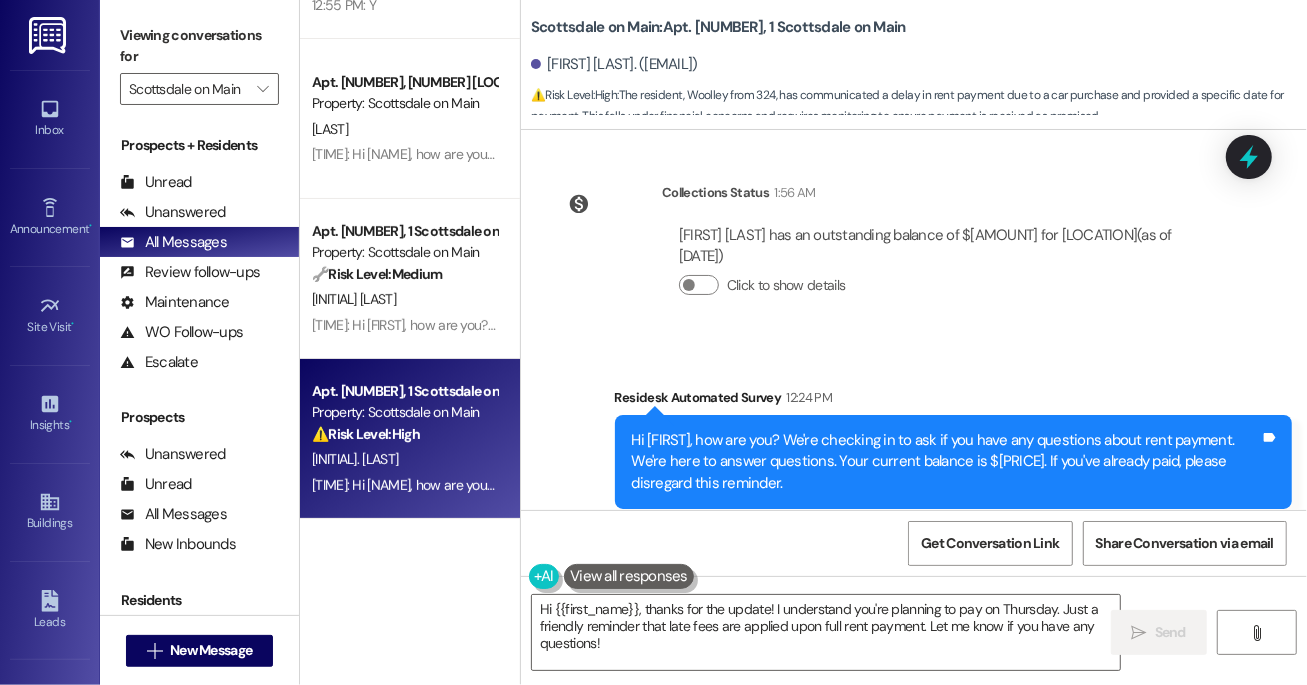 scroll, scrollTop: 4947, scrollLeft: 0, axis: vertical 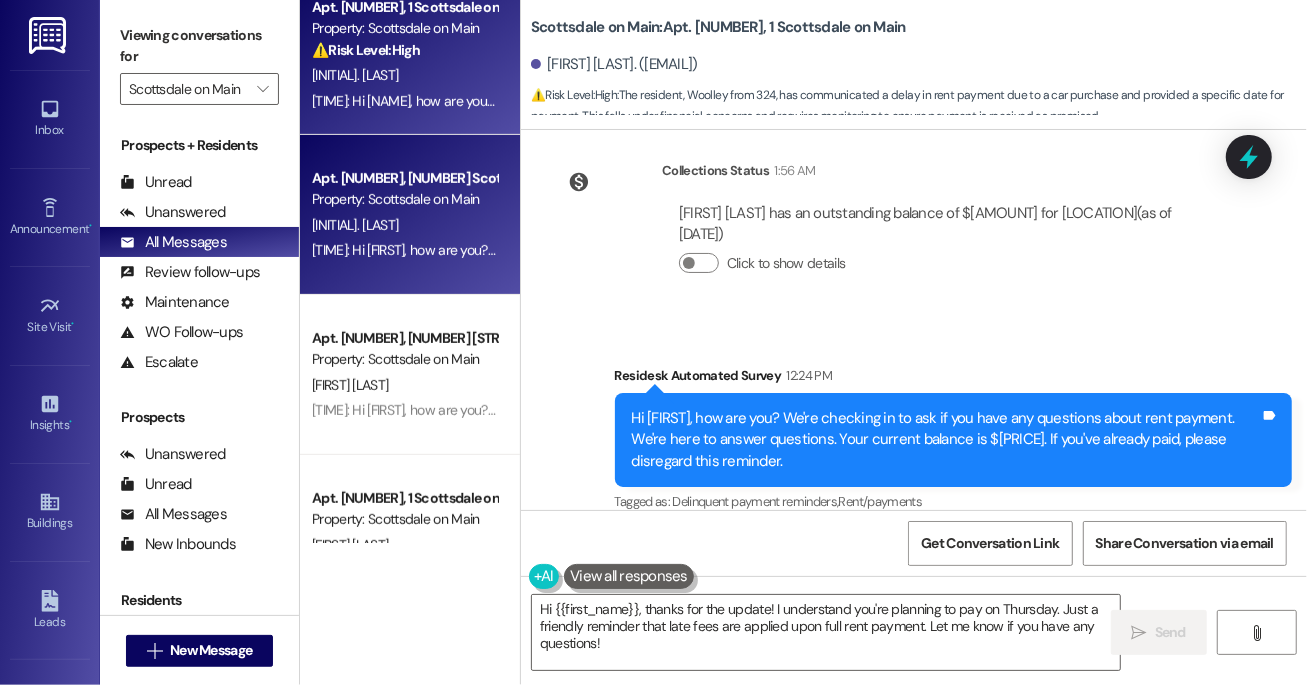 click on "Property: Scottsdale on Main" at bounding box center (404, 199) 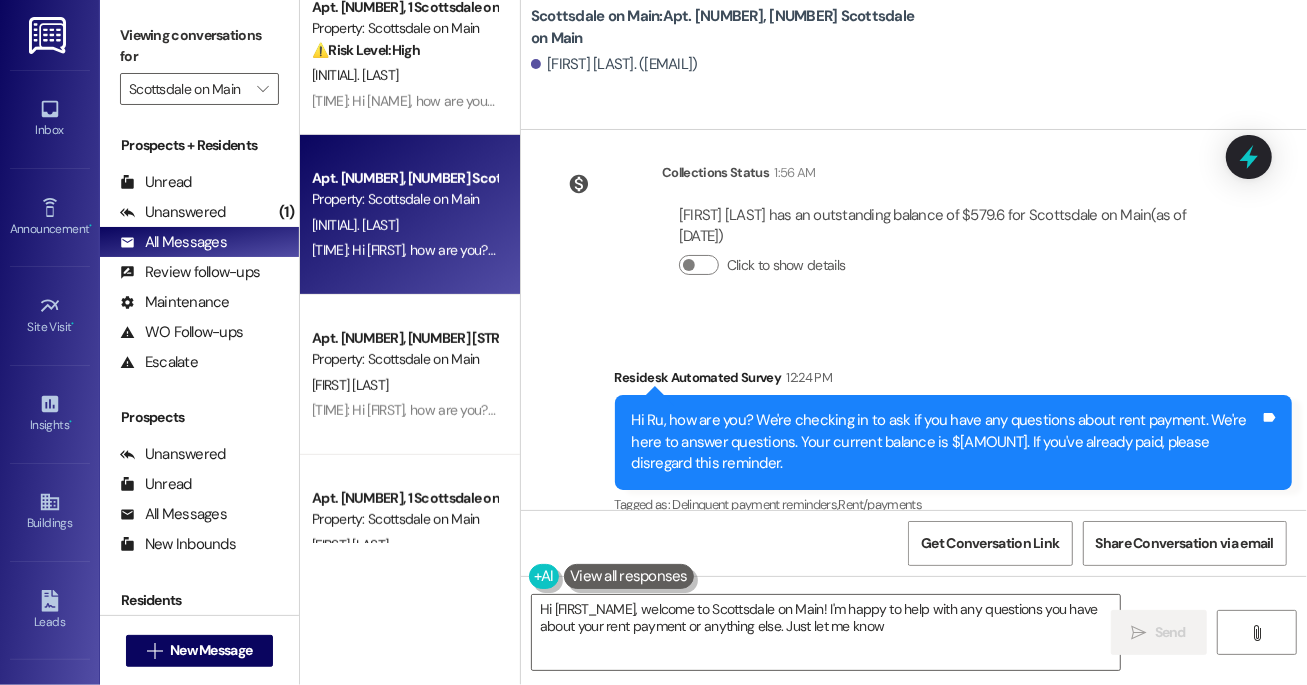 type on "Hi {{first_name}}, welcome to Scottsdale on Main! I'm happy to help with any questions you have about your rent payment or anything else. Just let me know!" 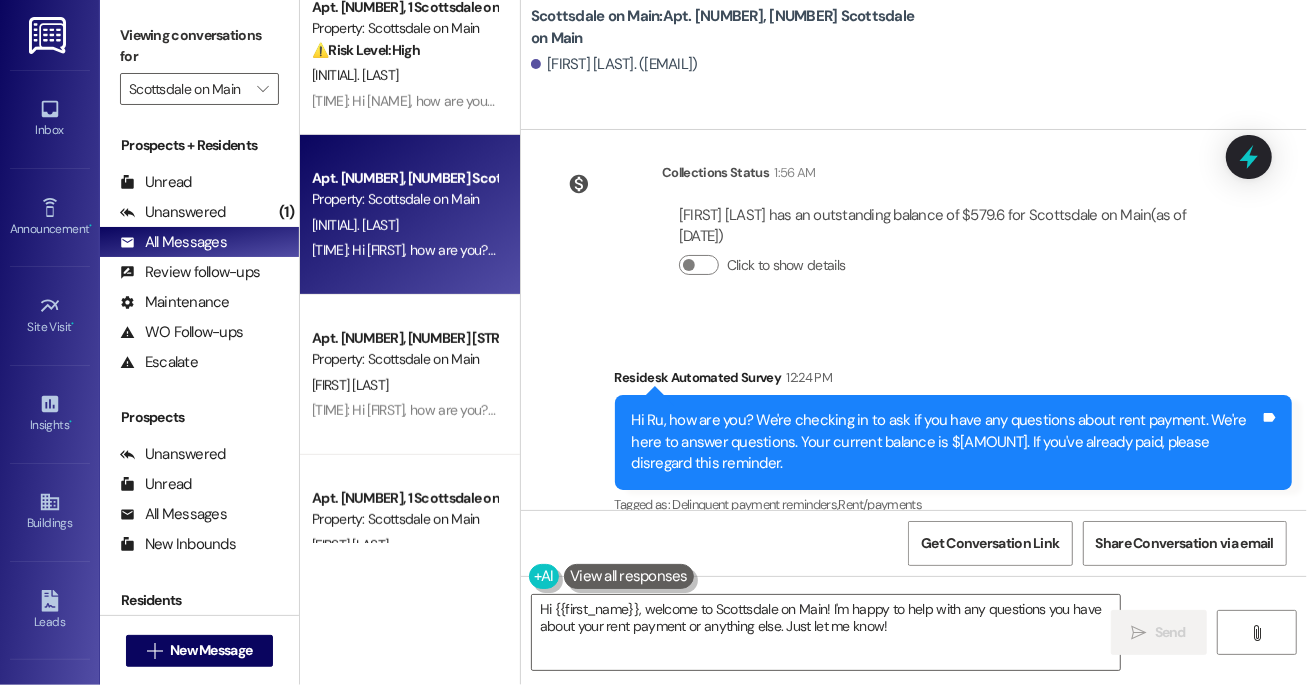 scroll, scrollTop: 594, scrollLeft: 0, axis: vertical 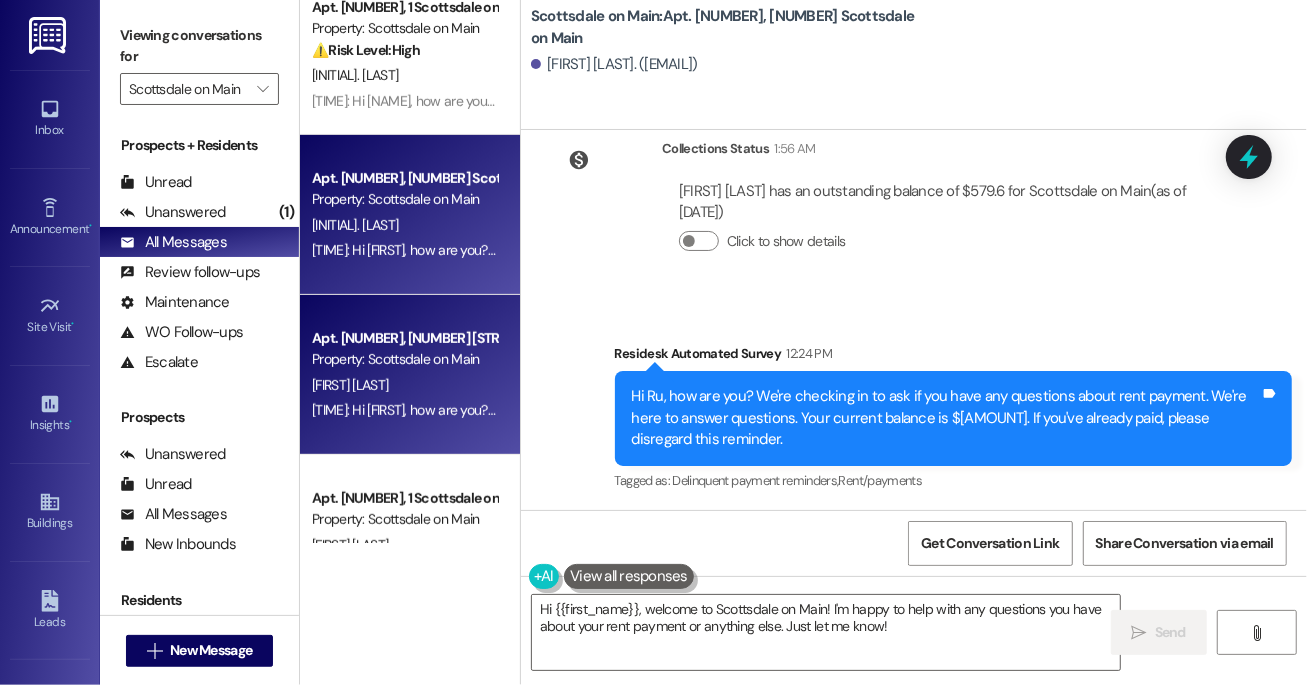 click on "Apt. [NUMBER], [NUMBER] [STREET]" at bounding box center (404, 338) 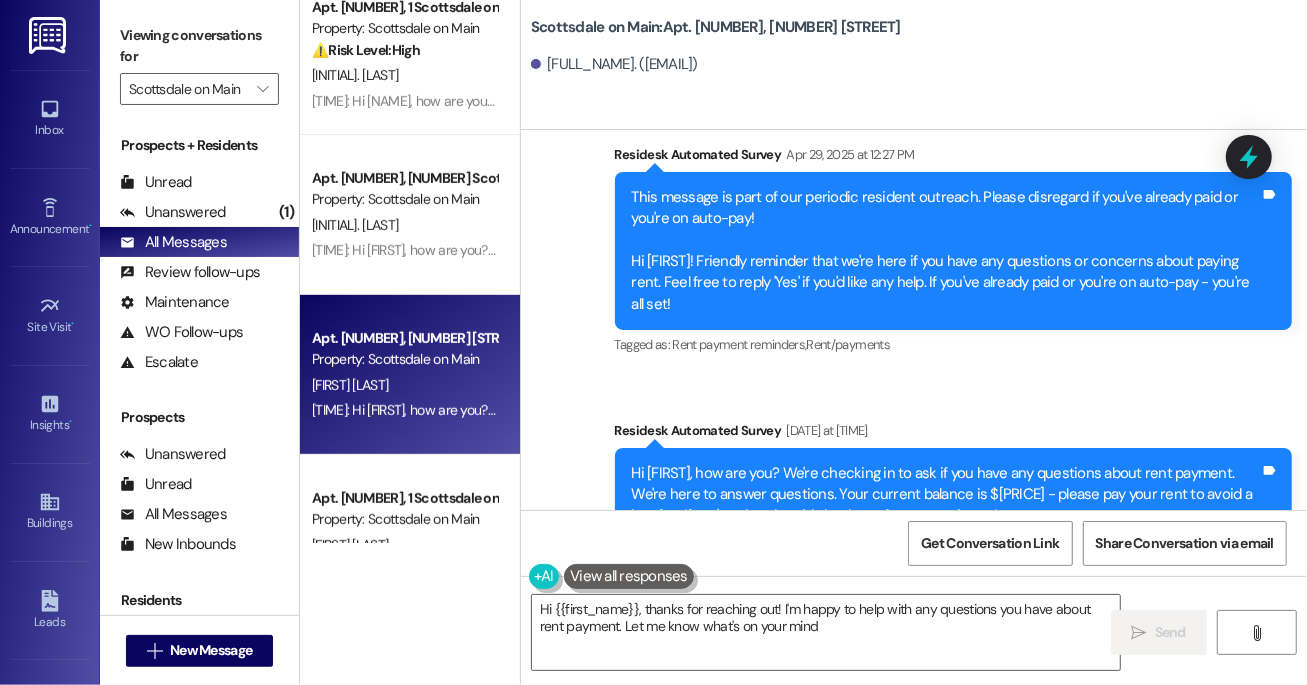 type on "Hi [NAME], thanks for reaching out! I'm happy to help with any questions you have about rent payment. Let me know what's on your mind!" 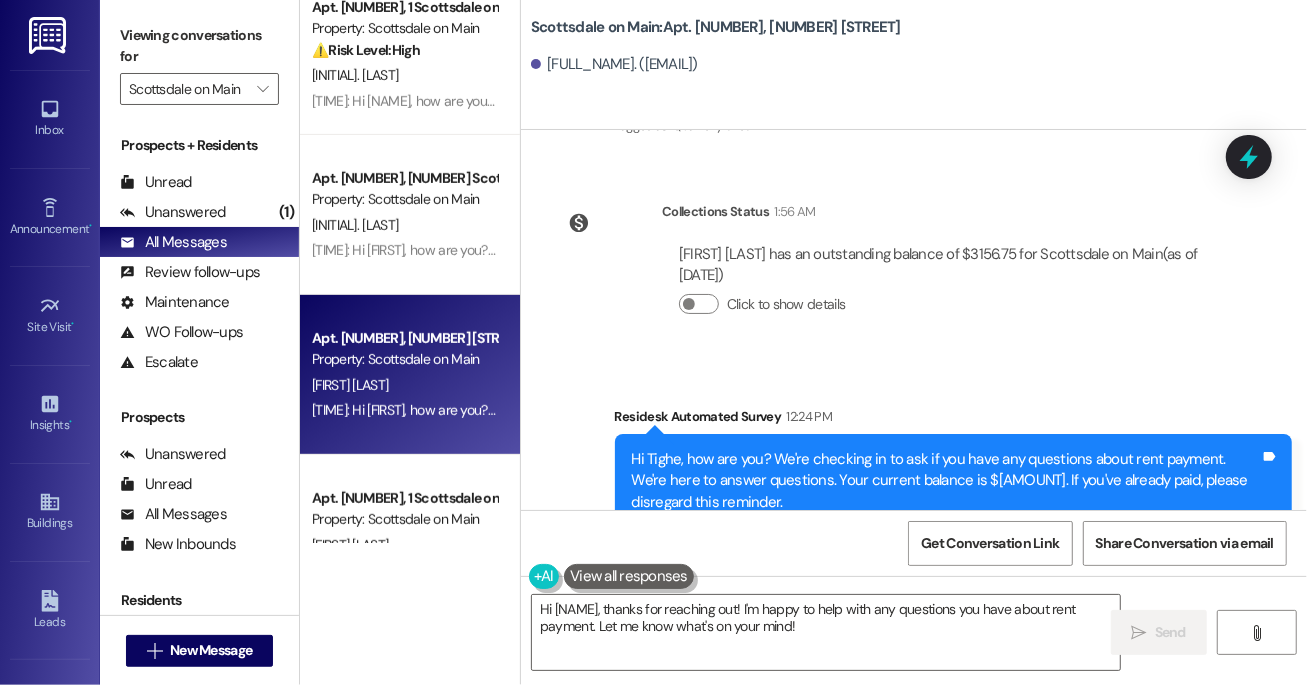 scroll, scrollTop: 1882, scrollLeft: 0, axis: vertical 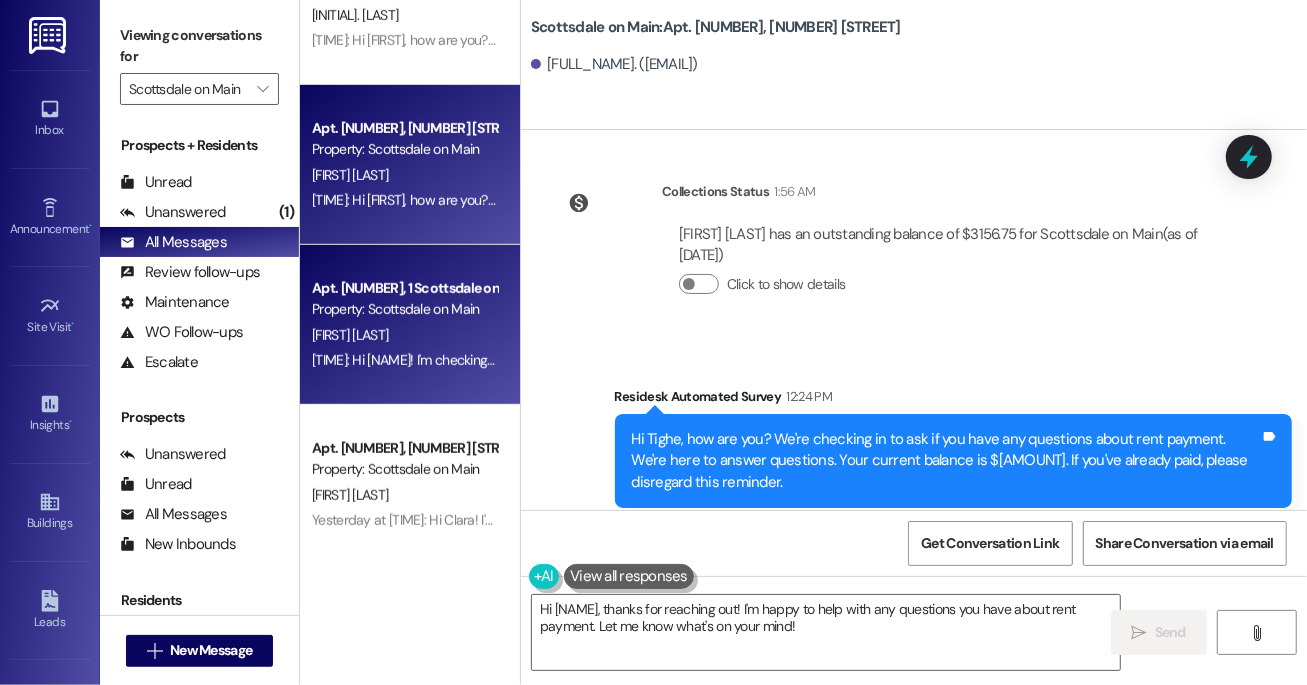 click on "Property: Scottsdale on Main" at bounding box center [404, 309] 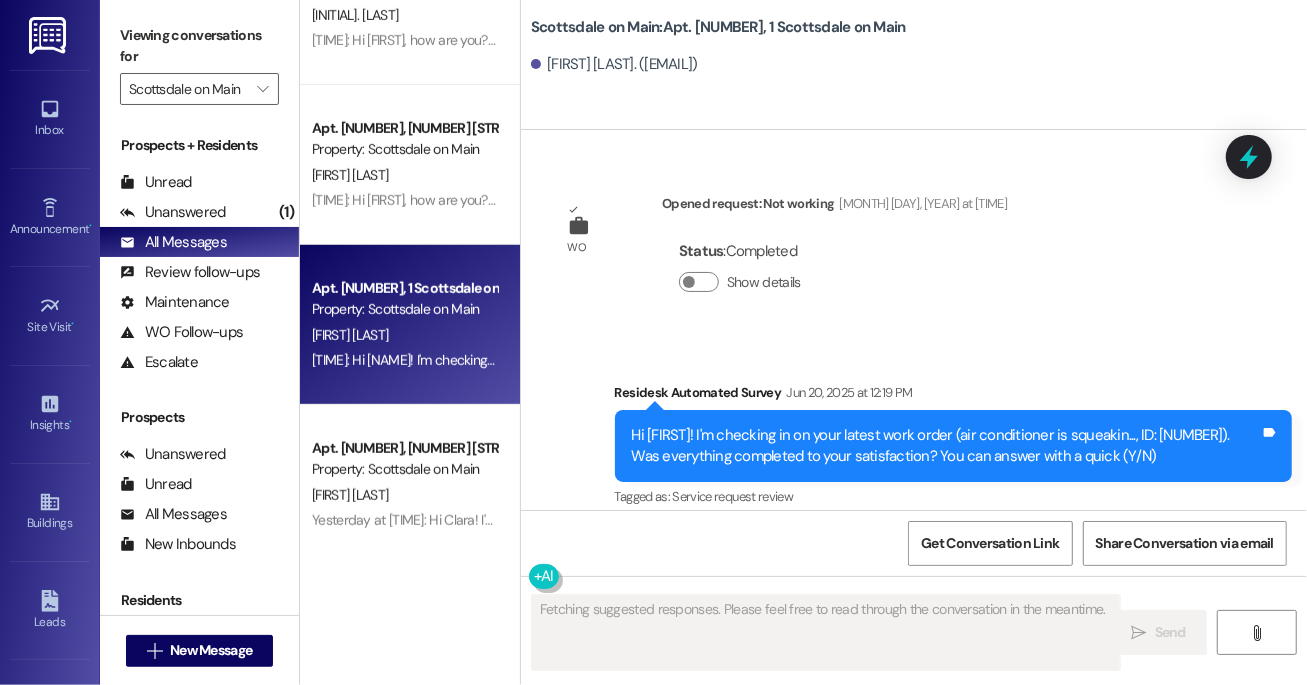 scroll, scrollTop: 4136, scrollLeft: 0, axis: vertical 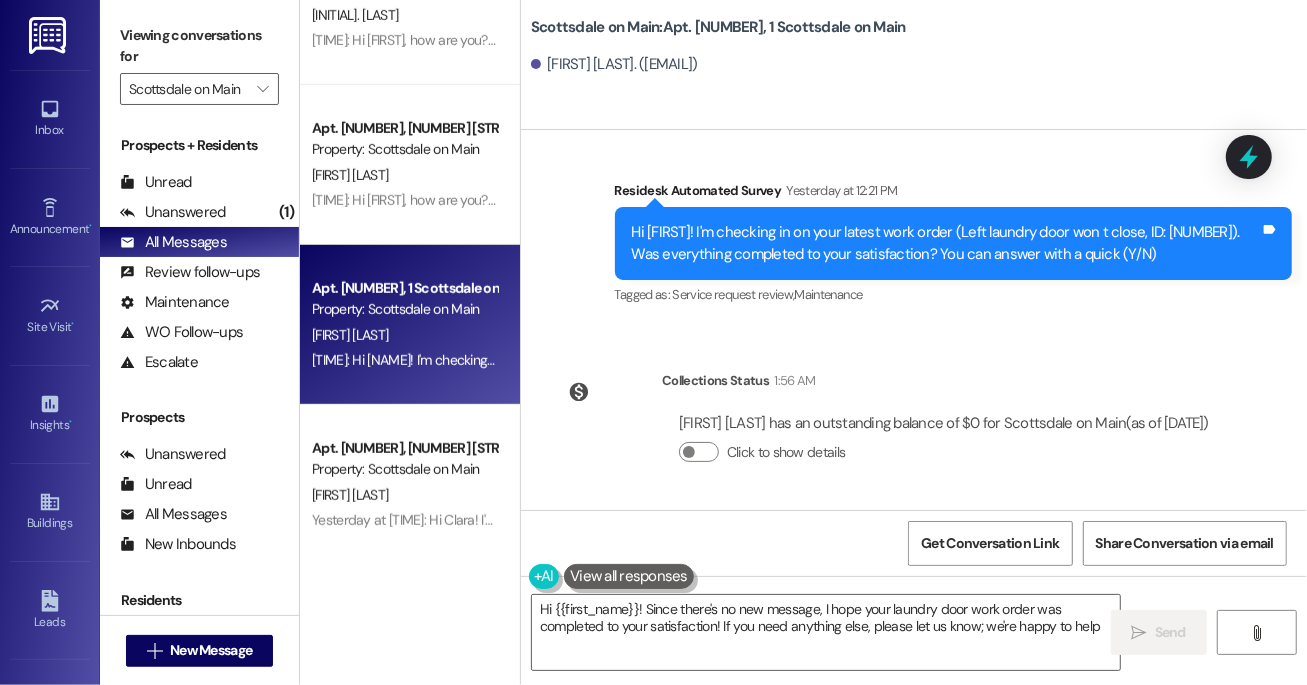 type on "Hi {{first_name}}! Since there's no new message, I hope your laundry door work order was completed to your satisfaction! If you need anything else, please let us know; we're happy to help!" 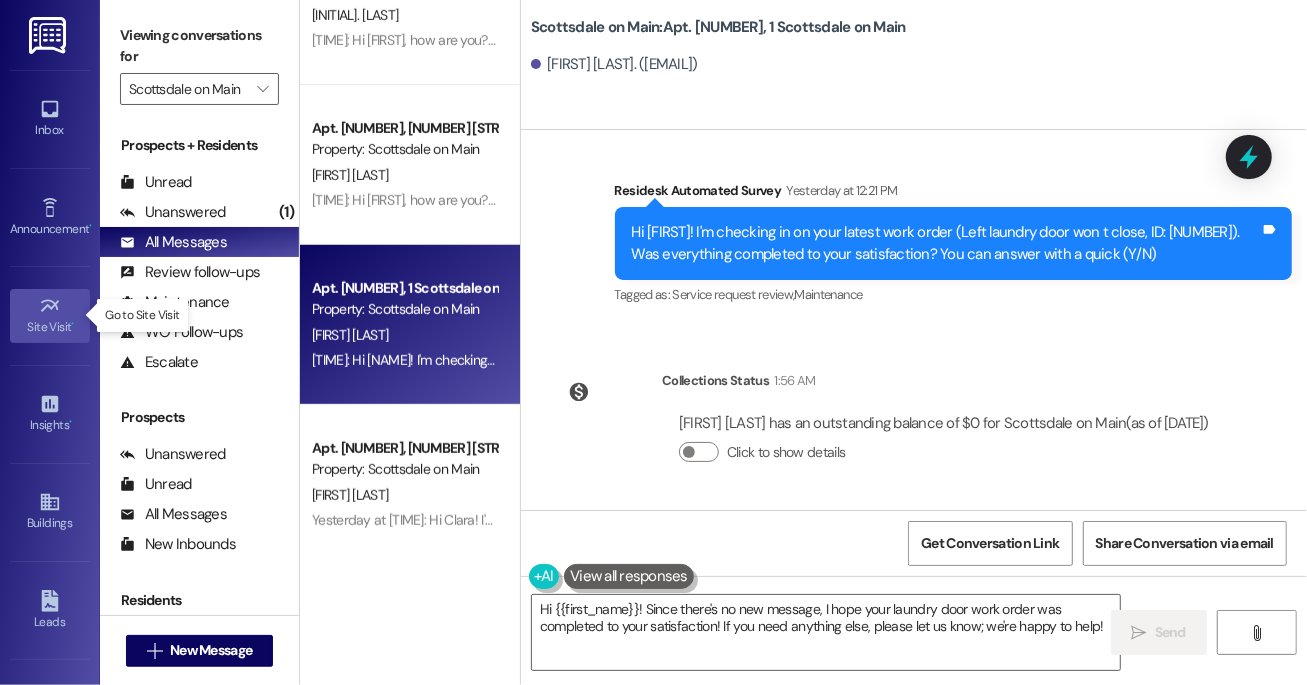 click on "Site Visit   •" at bounding box center [50, 316] 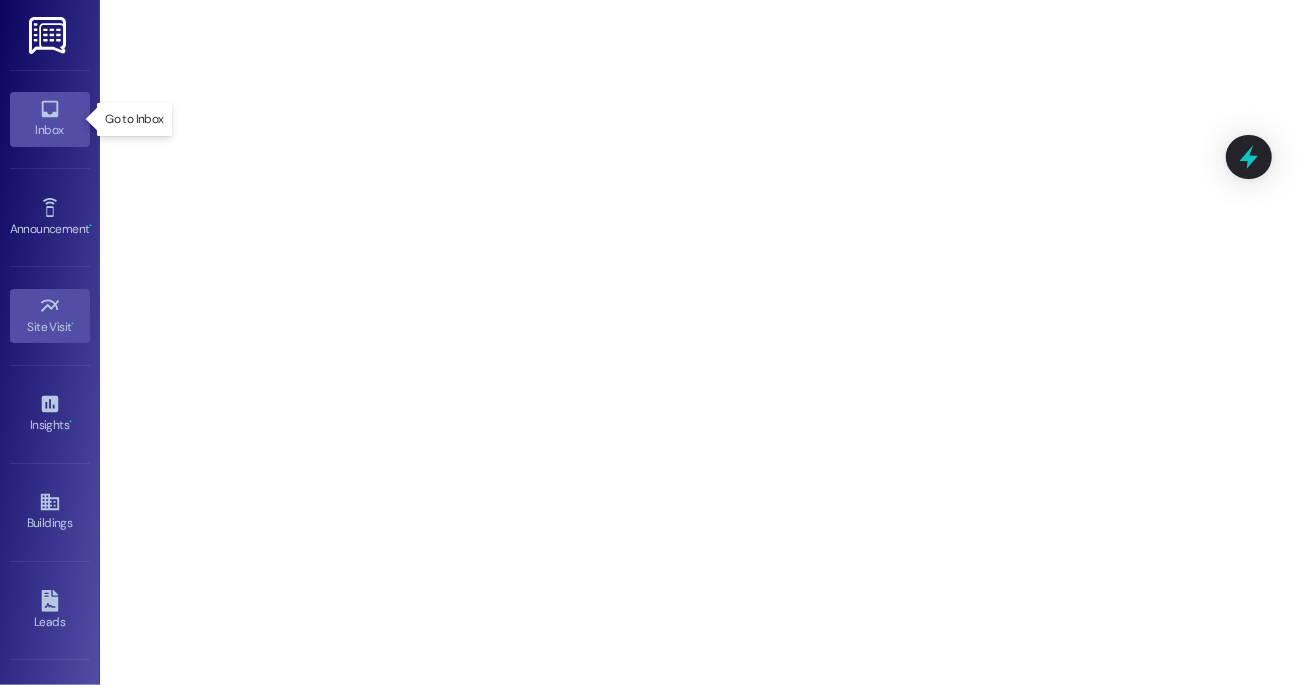 click 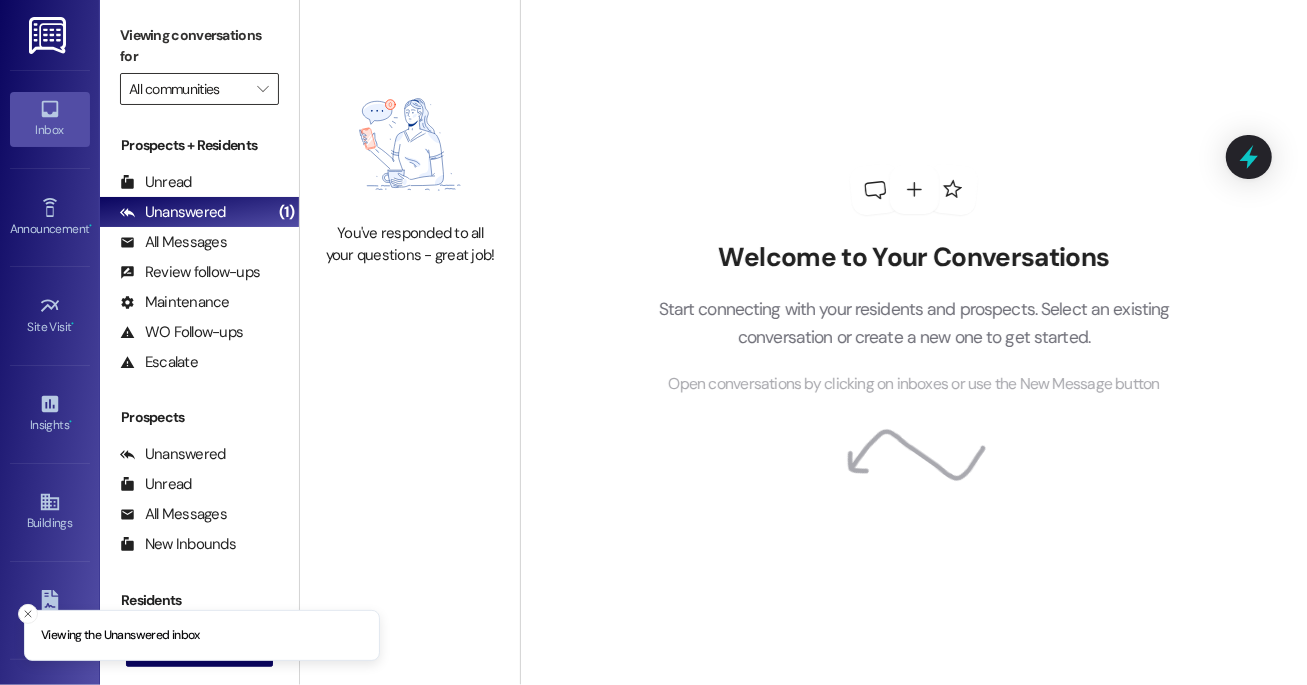 click on "All communities" at bounding box center (188, 89) 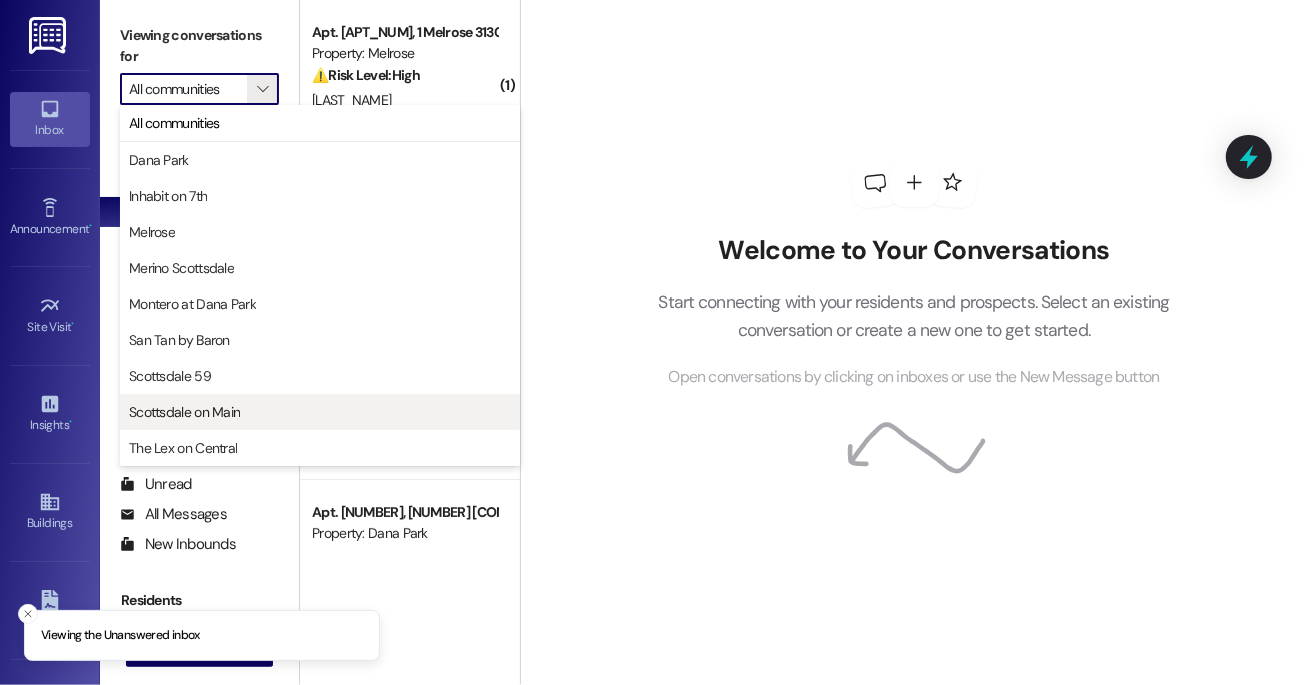 click on "Scottsdale on Main" at bounding box center (184, 412) 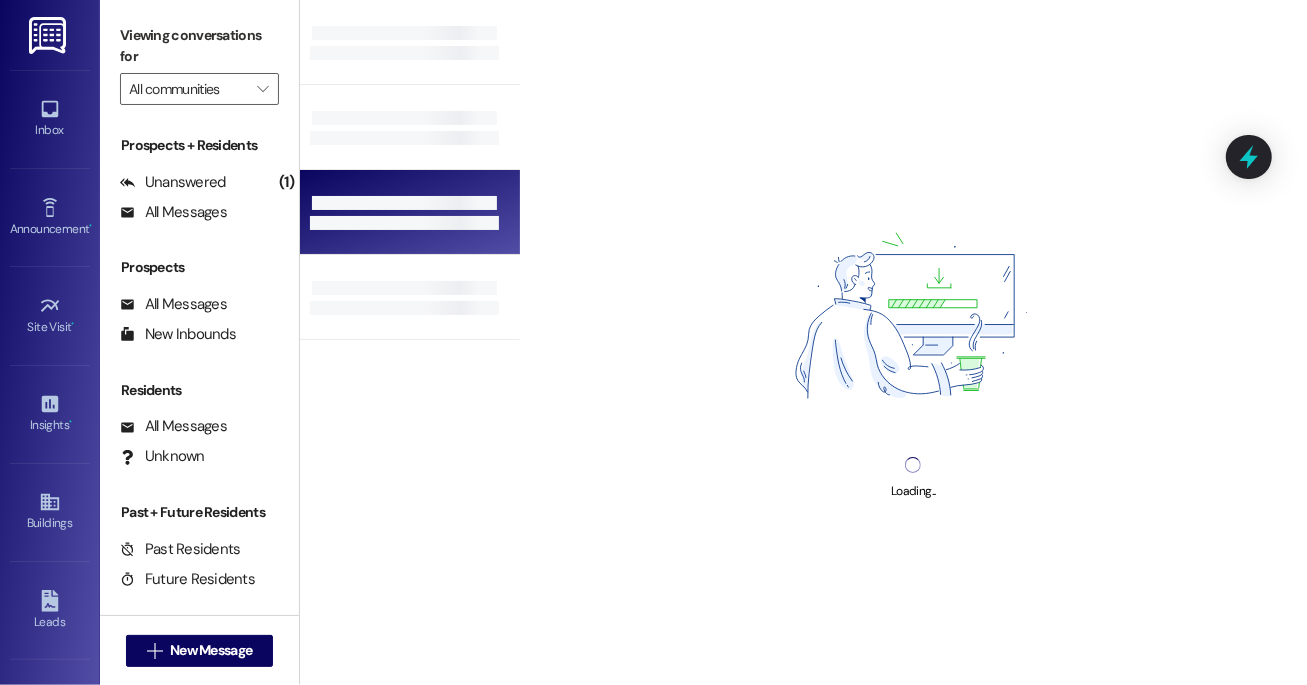type on "Scottsdale on Main" 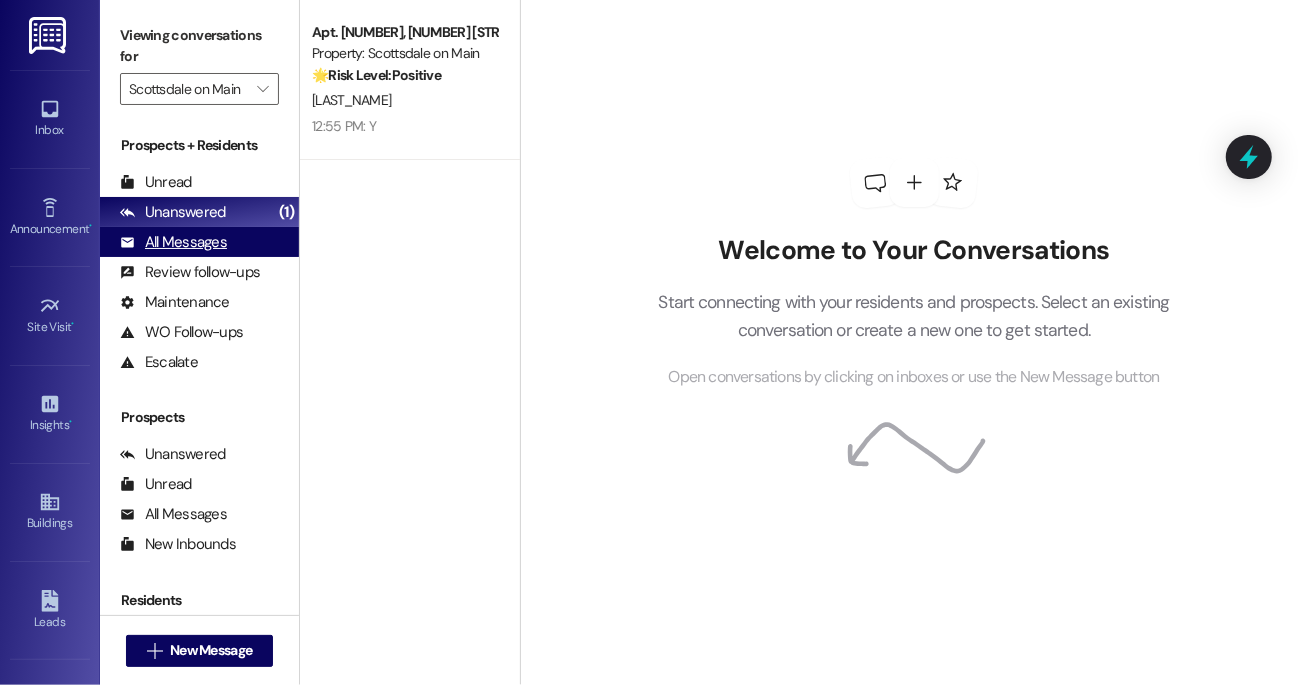 click on "All Messages" at bounding box center (173, 242) 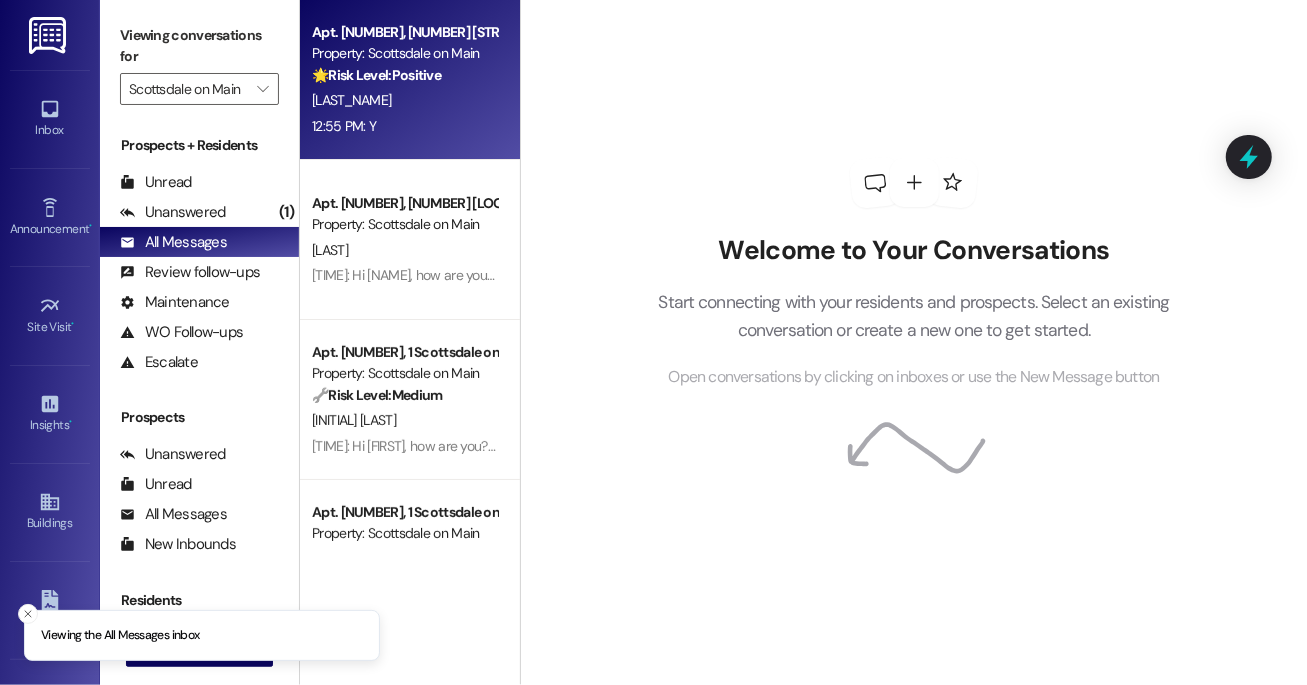 click on "[LAST_NAME]" at bounding box center (404, 100) 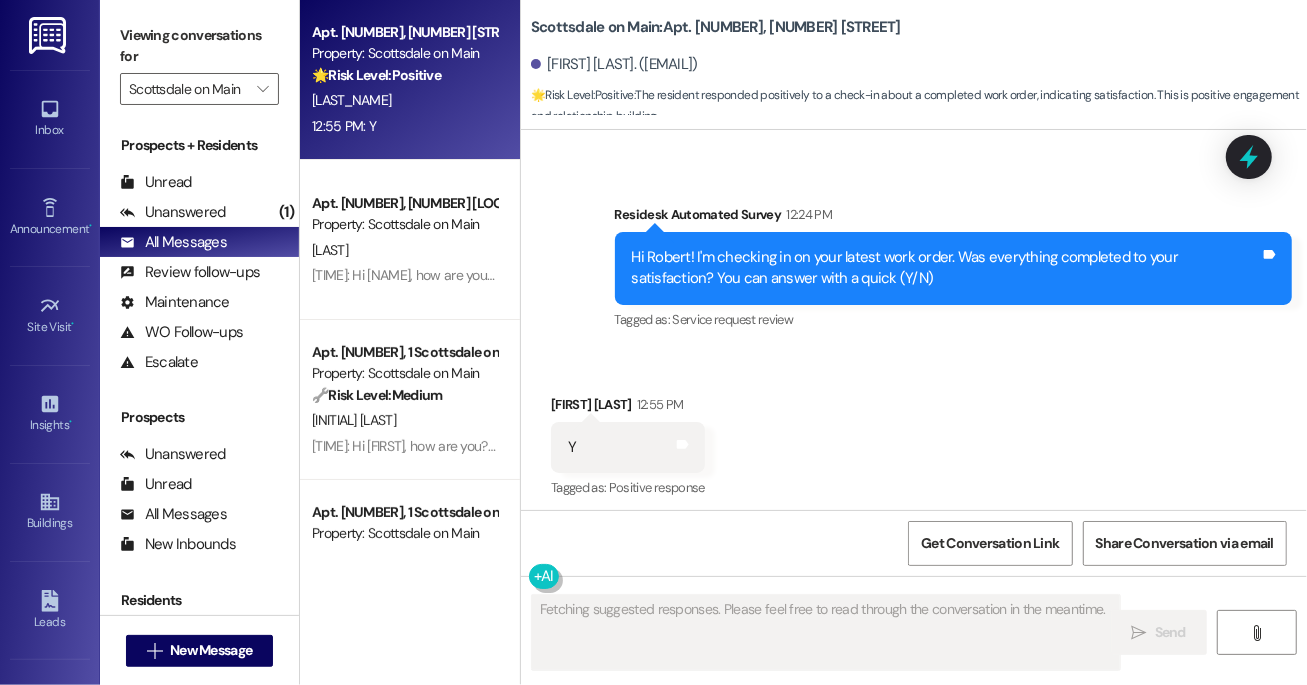 scroll, scrollTop: 2520, scrollLeft: 0, axis: vertical 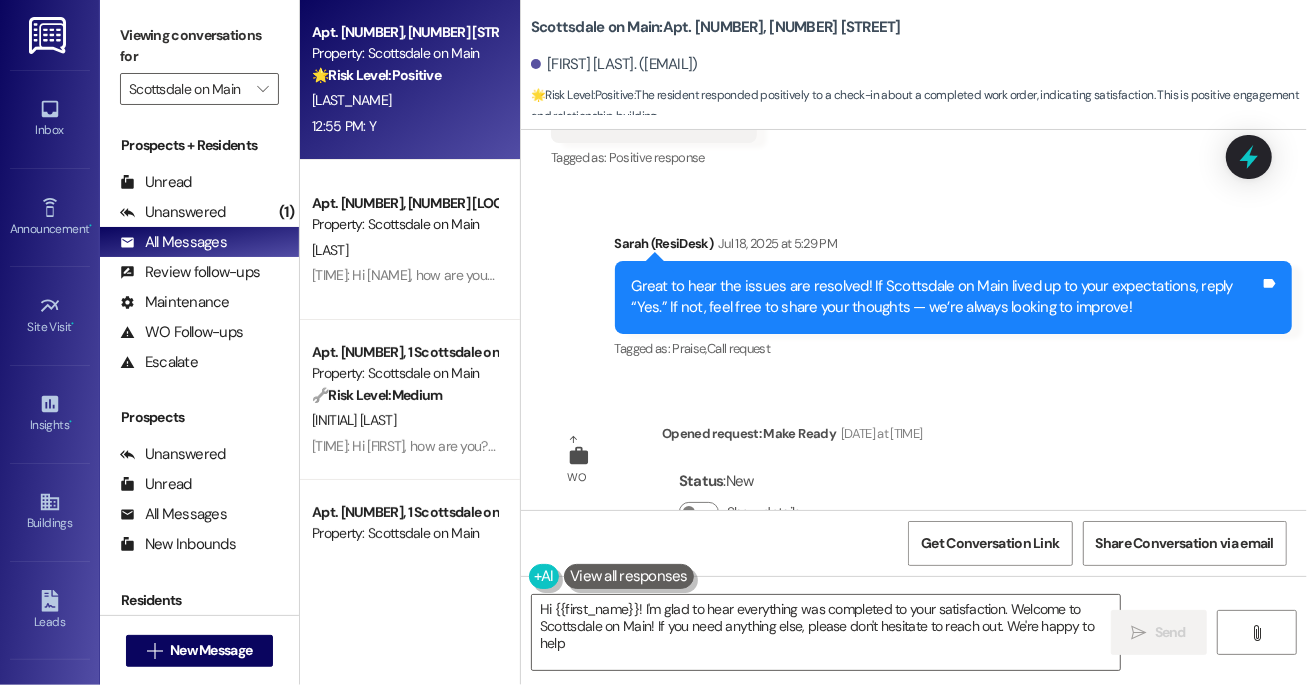 type on "Hi [FIRST]! I'm glad to hear everything was completed to your satisfaction. Welcome to Scottsdale on Main! If you need anything else, please don't hesitate to reach out. We're happy to help!" 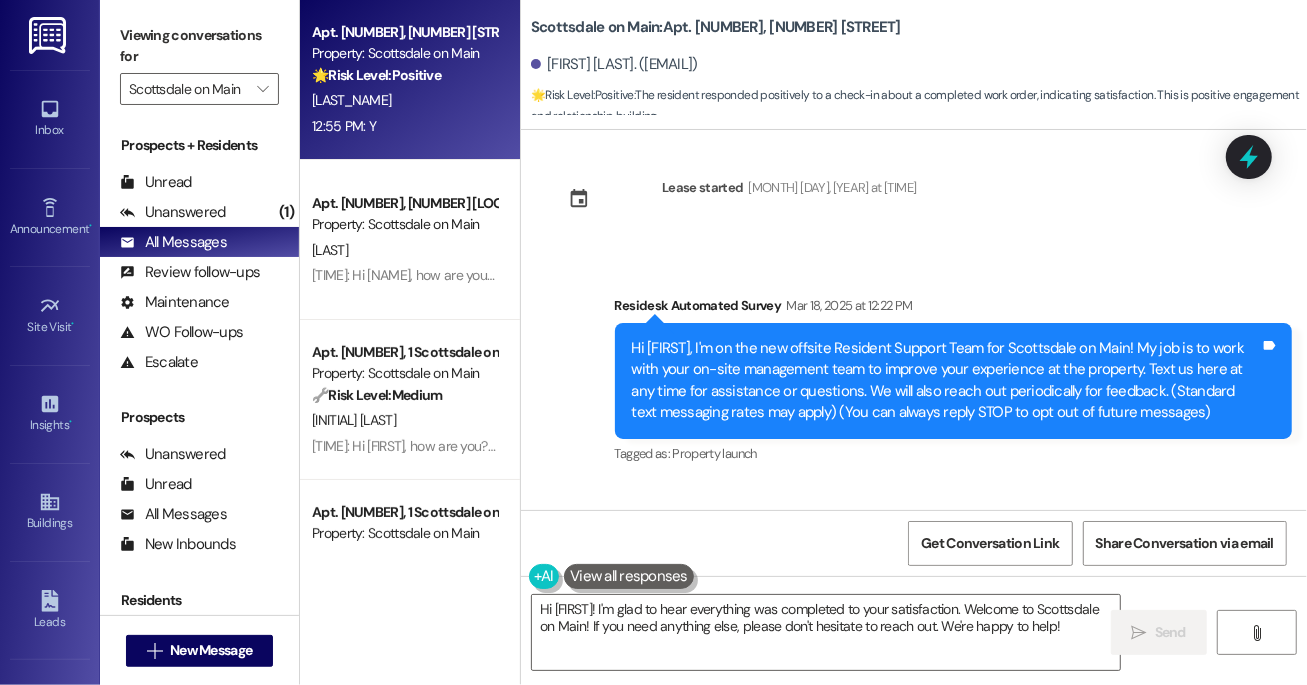 scroll, scrollTop: 0, scrollLeft: 0, axis: both 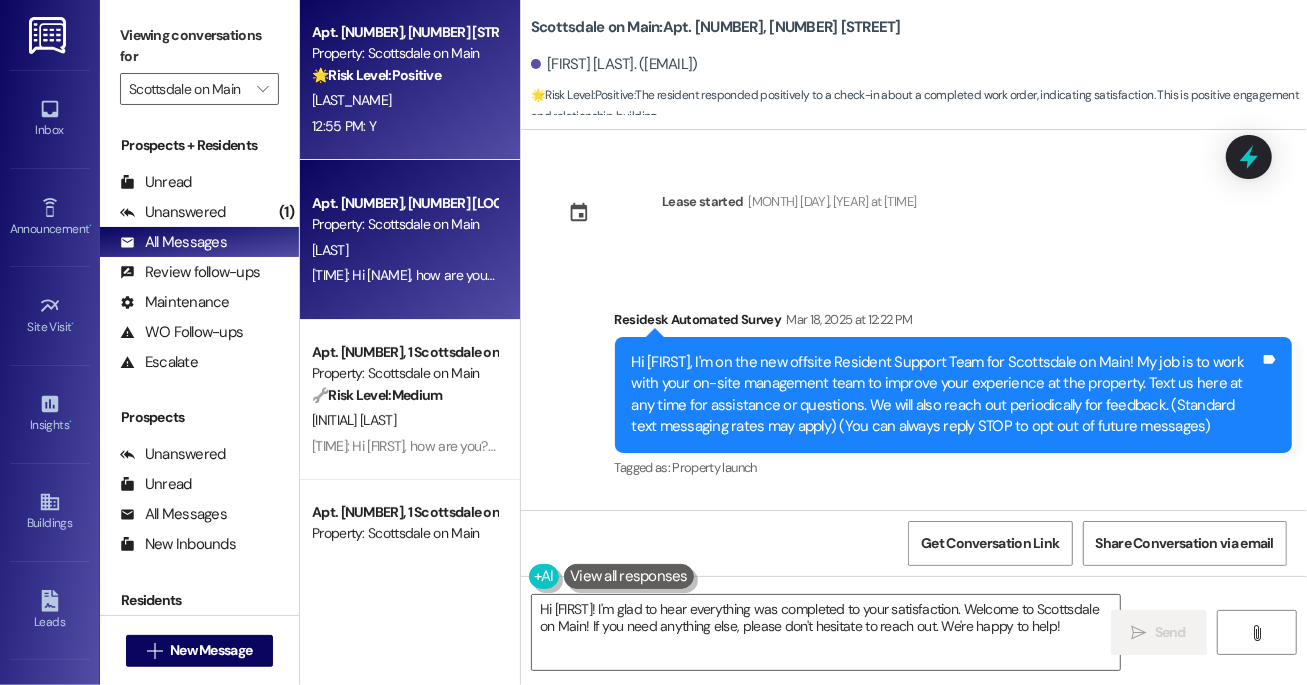 click on "[LAST]" at bounding box center [404, 250] 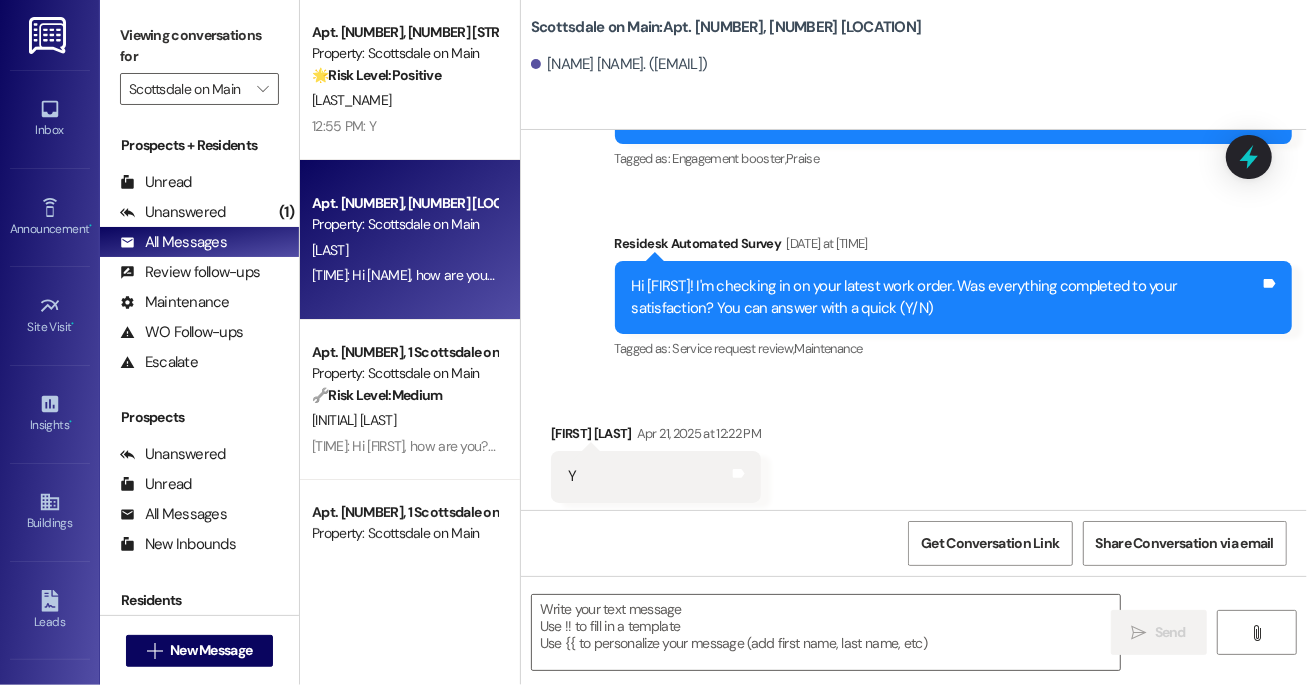 type on "Fetching suggested responses. Please feel free to read through the conversation in the meantime." 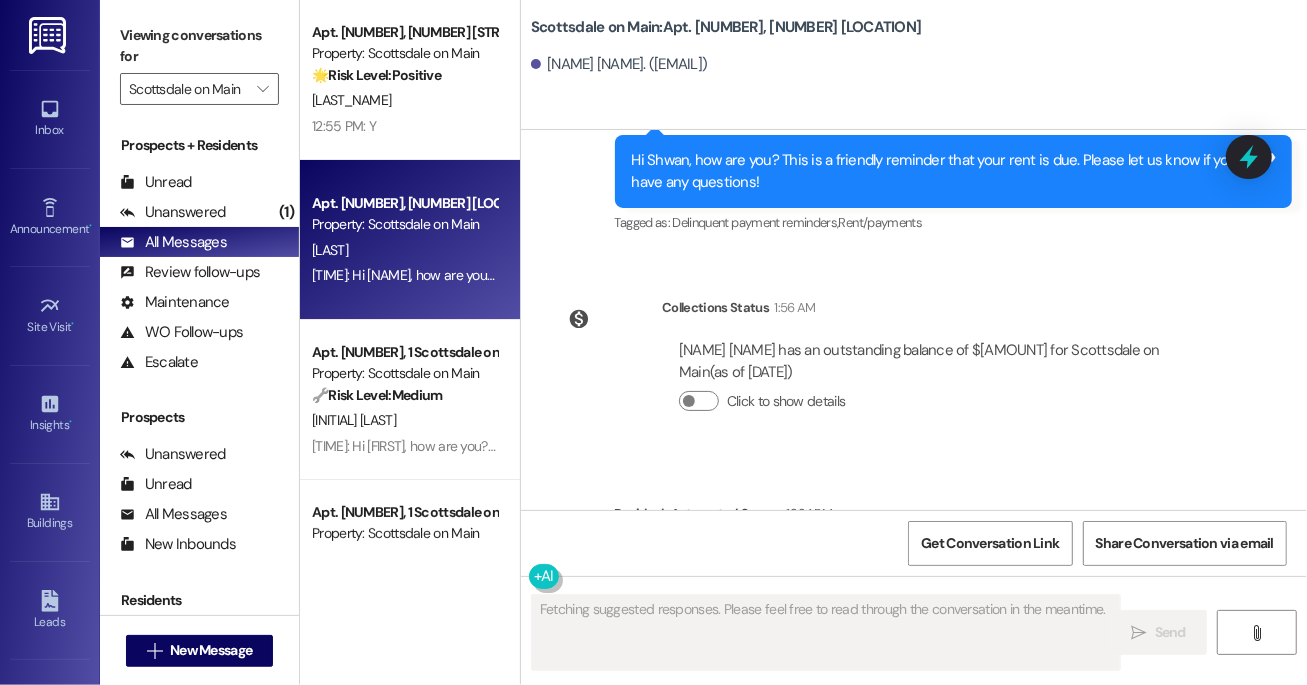 scroll, scrollTop: 2747, scrollLeft: 0, axis: vertical 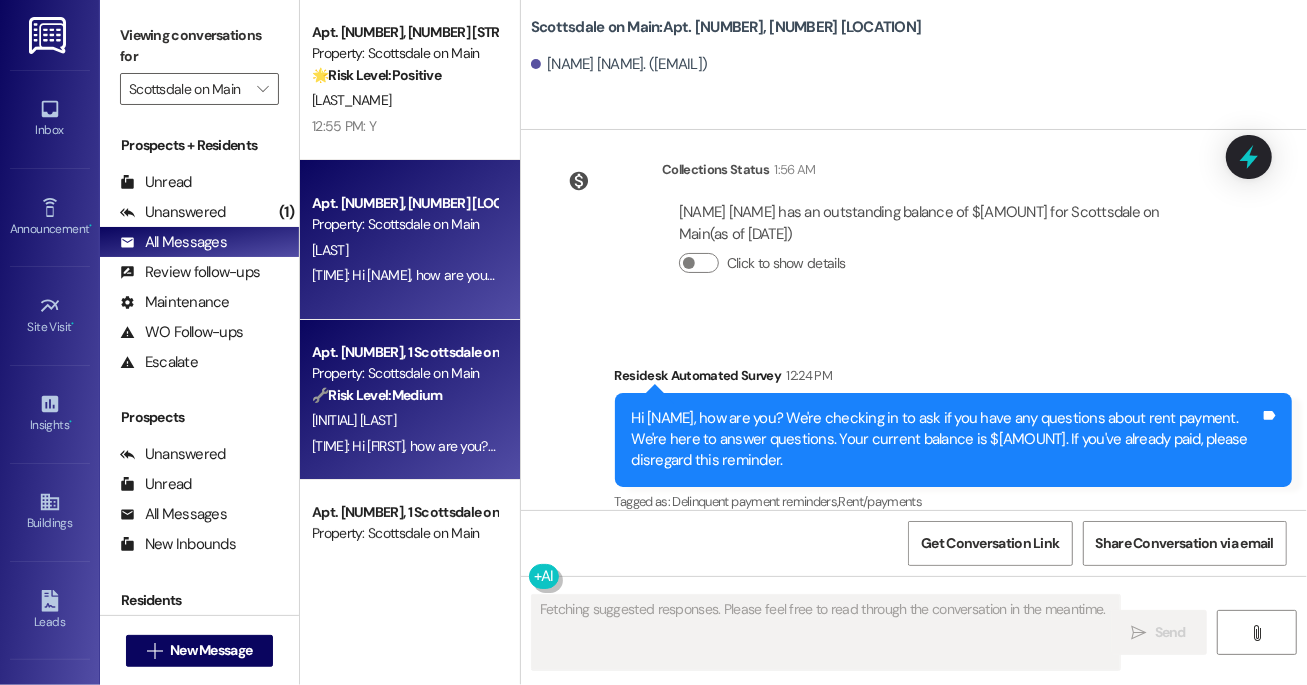 click on "Property: Scottsdale on Main" at bounding box center [404, 373] 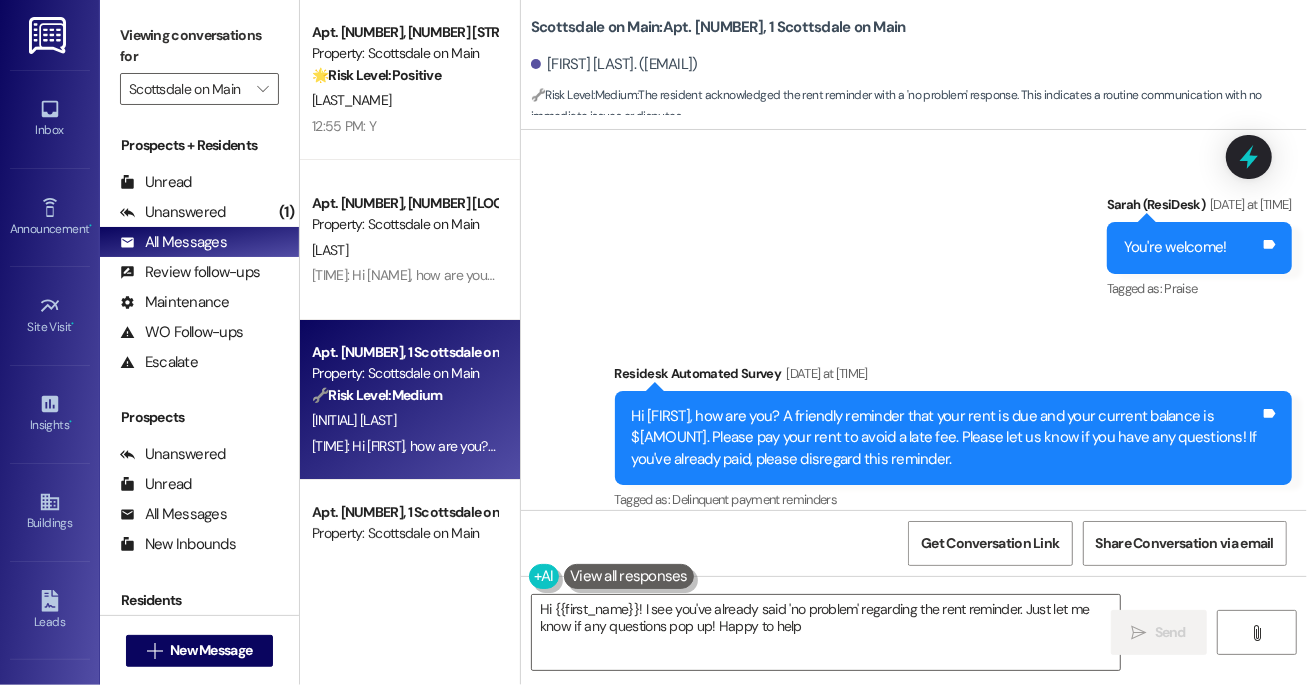 type on "Hi {{first_name}}! I see you've already said 'no problem' regarding the rent reminder. Just let me know if any questions pop up! Happy to help!" 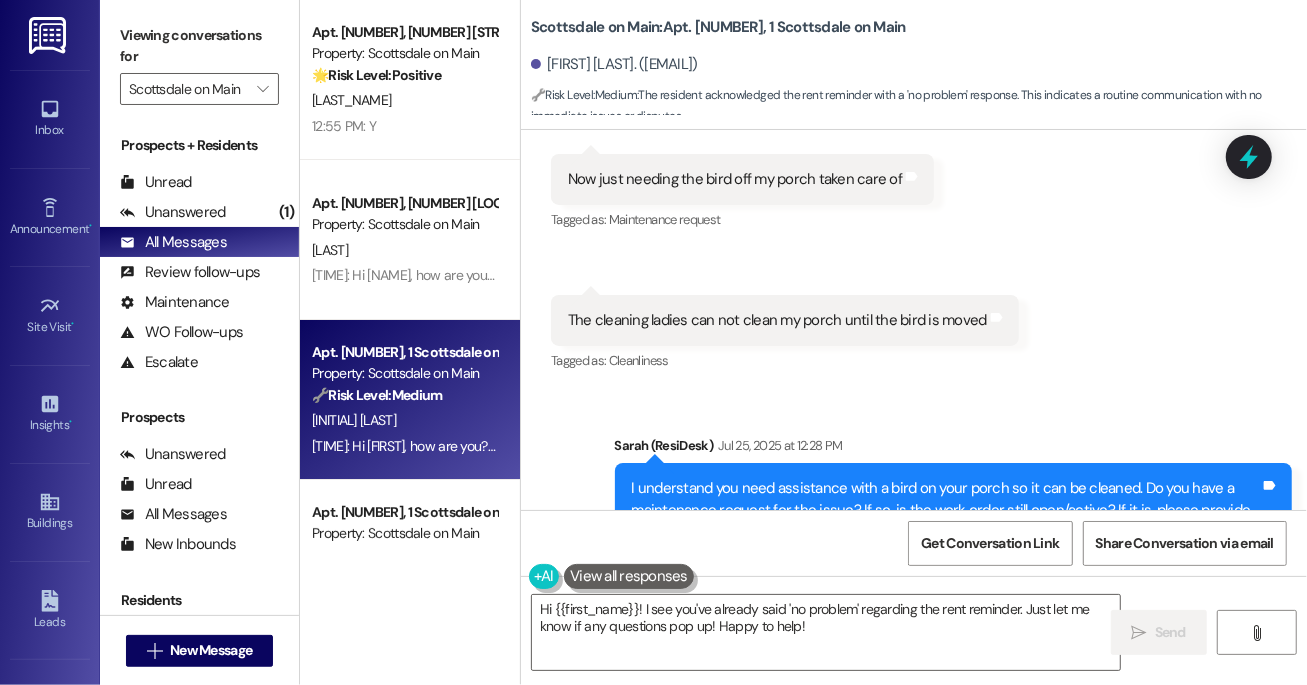 scroll, scrollTop: 535, scrollLeft: 0, axis: vertical 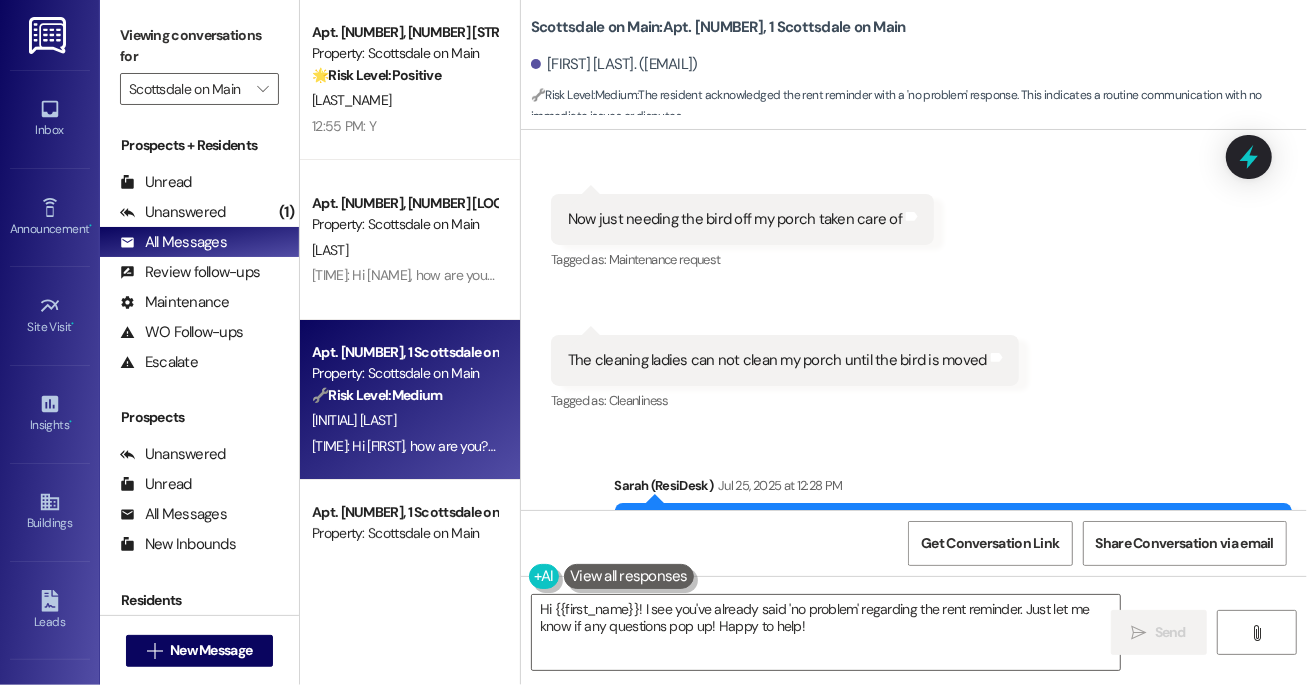 click on "Received via SMS [NAME] [NAME] [MONTH] [DAY], [YEAR] at [TIME] Yes Tags and notes Tagged as:   Positive response Click to highlight conversations about Positive response Received via SMS [TIME] [NAME] [NAME] [MONTH] [DAY], [YEAR] at [TIME] Now just needing the bird off my porch taken care of Tags and notes Tagged as:   Maintenance request Click to highlight conversations about Maintenance request Received via SMS [TIME] [NAME] [NAME] [MONTH] [DAY], [YEAR] at [TIME] The cleaning ladies can not clean my porch until the bird is moved Tags and notes Tagged as:   Cleanliness Click to highlight conversations about Cleanliness" at bounding box center (914, 205) 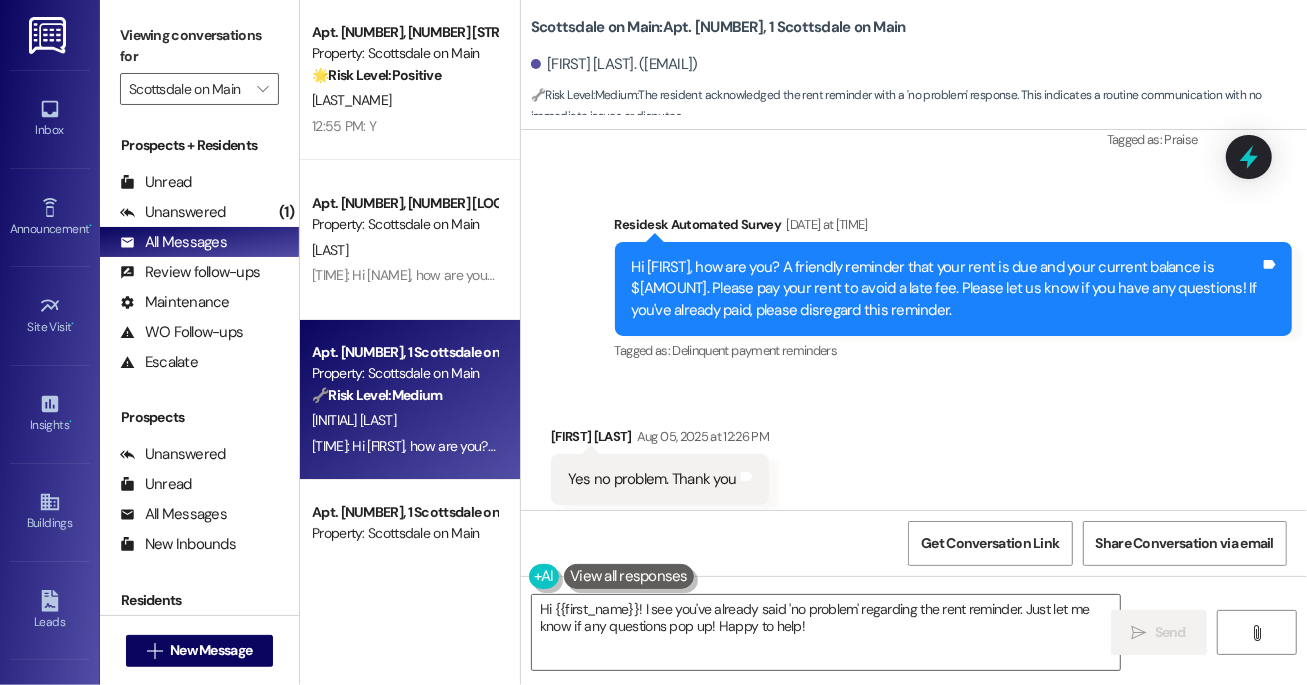 scroll, scrollTop: 2464, scrollLeft: 0, axis: vertical 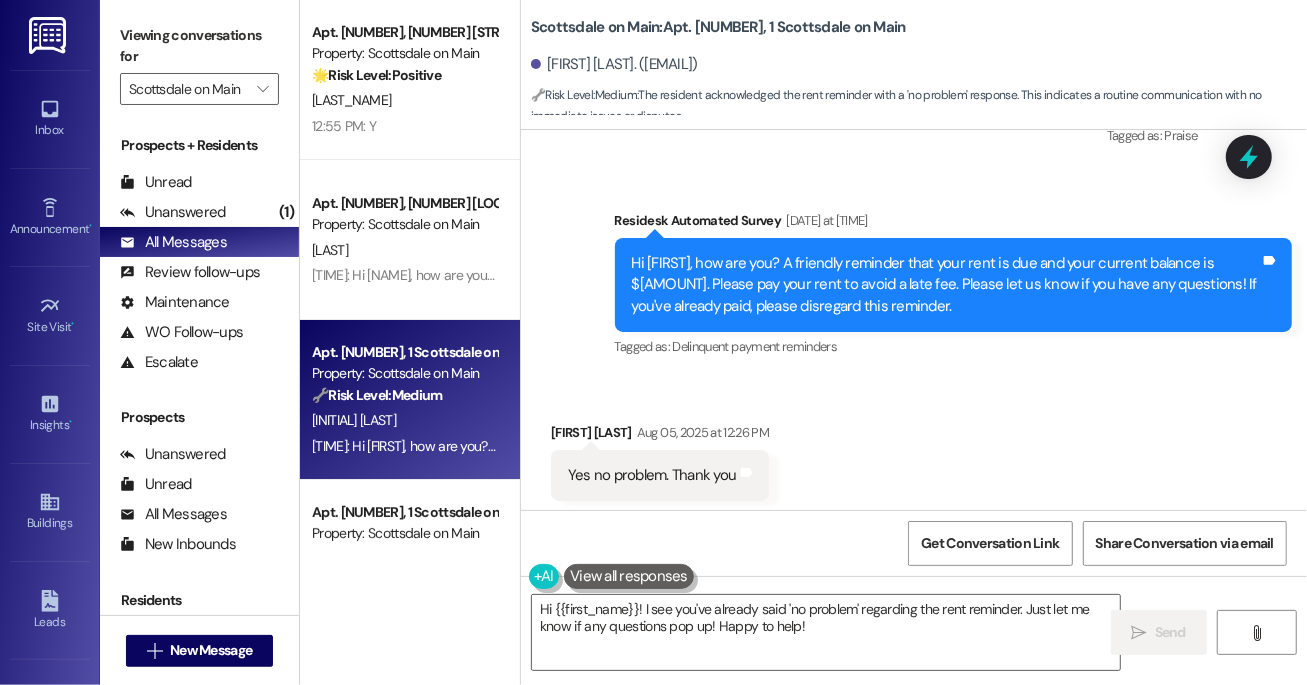 click on "Hi [FIRST], how are you? A friendly reminder that your rent is due and your current balance is $[AMOUNT]. Please pay your rent to avoid a late fee. Please let us know if you have any questions! If you've already paid, please disregard this reminder." at bounding box center (946, 285) 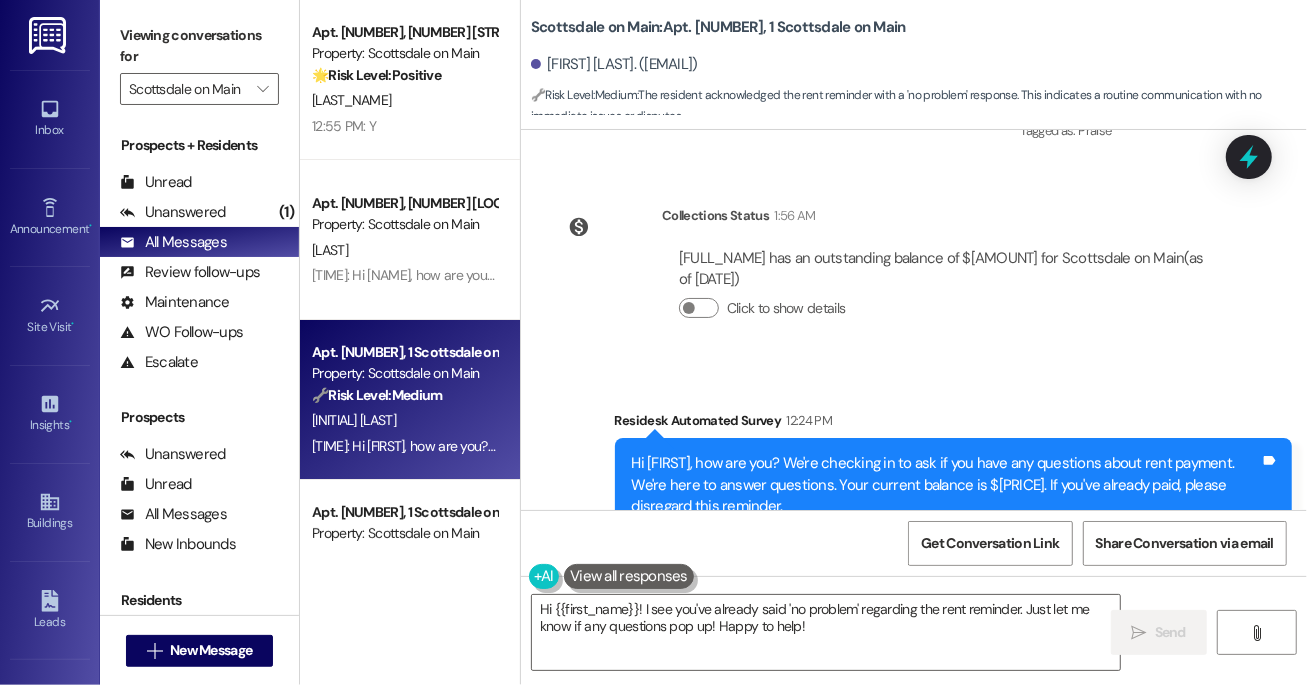 scroll, scrollTop: 3085, scrollLeft: 0, axis: vertical 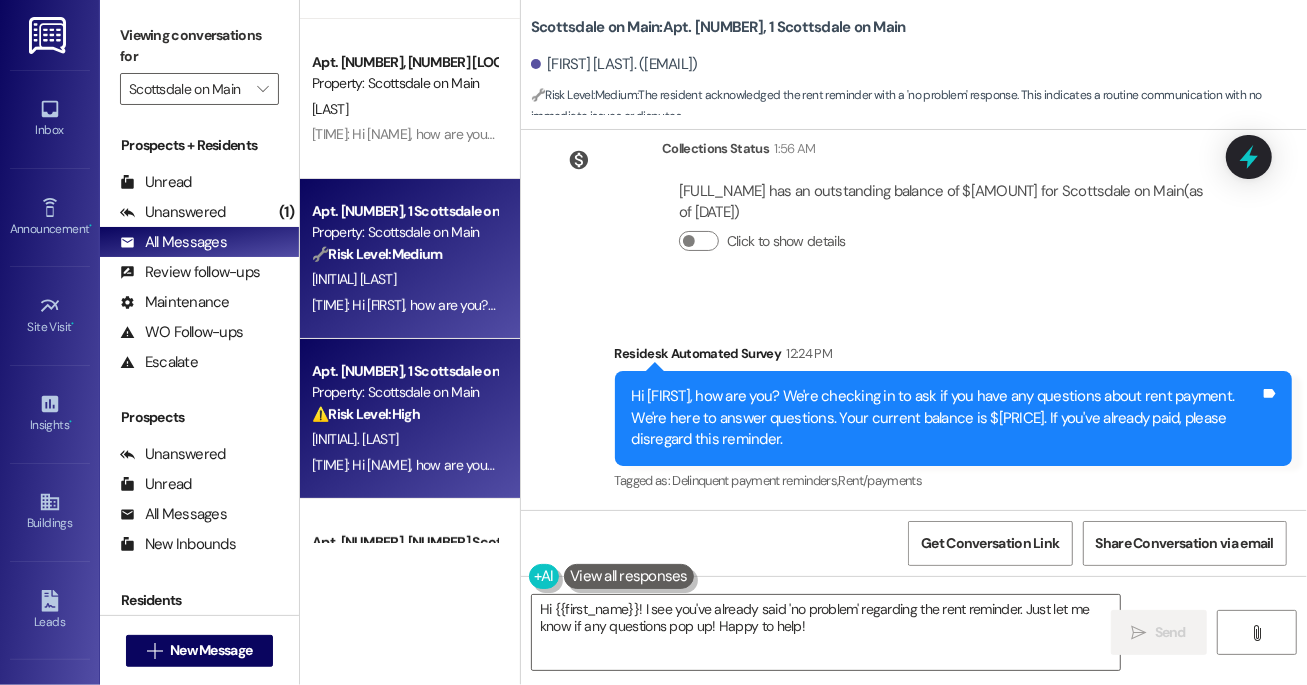 click on "Apt. [NUMBER], 1 Scottsdale on Main" at bounding box center (404, 371) 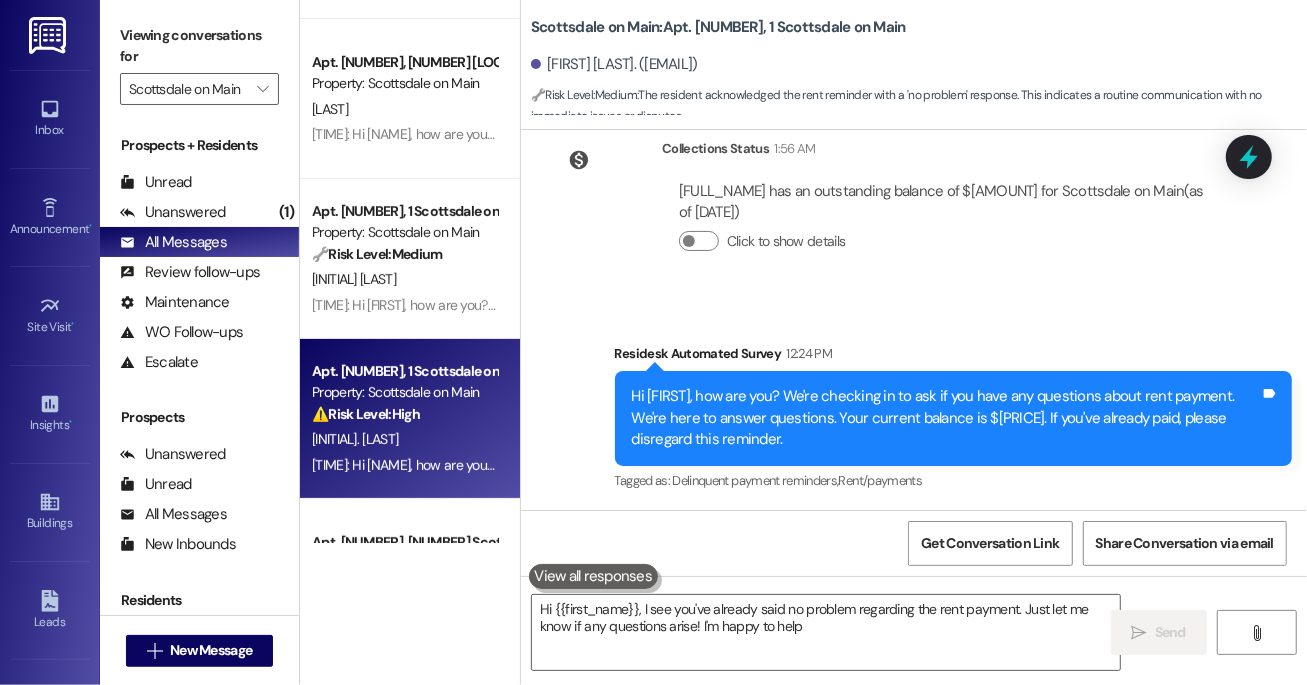 type on "Hi {{first_name}}, I see you've already said no problem regarding the rent payment. Just let me know if any questions arise! I'm happy to help!" 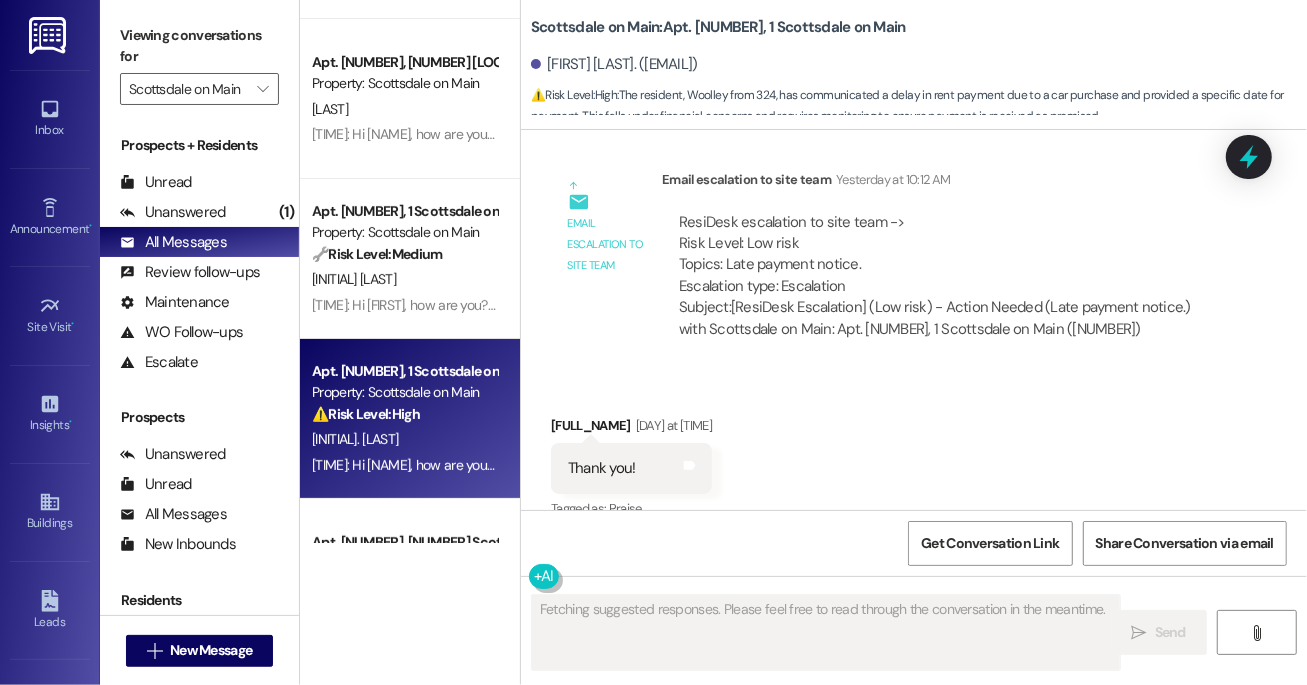 scroll, scrollTop: 4361, scrollLeft: 0, axis: vertical 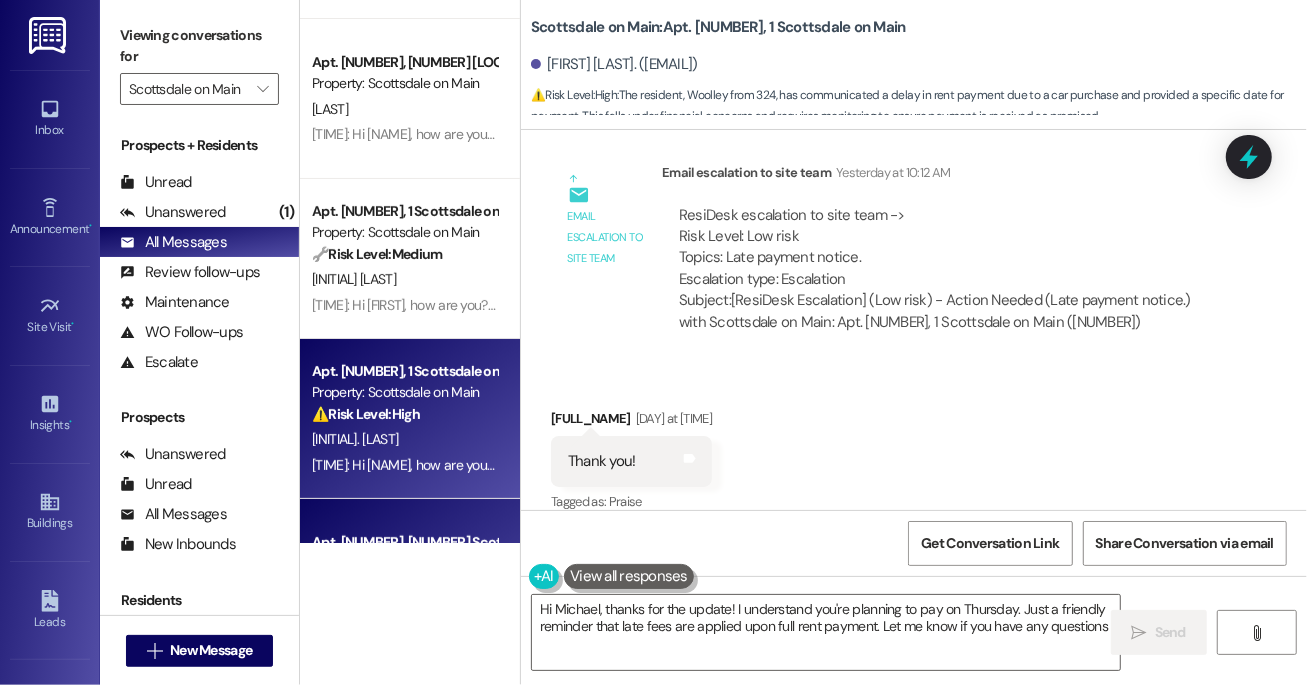 type on "Hi [FIRST], thanks for the update! I understand you're planning to pay on Thursday. Just a friendly reminder that late fees are applied upon full rent payment. Let me know if you have any questions!" 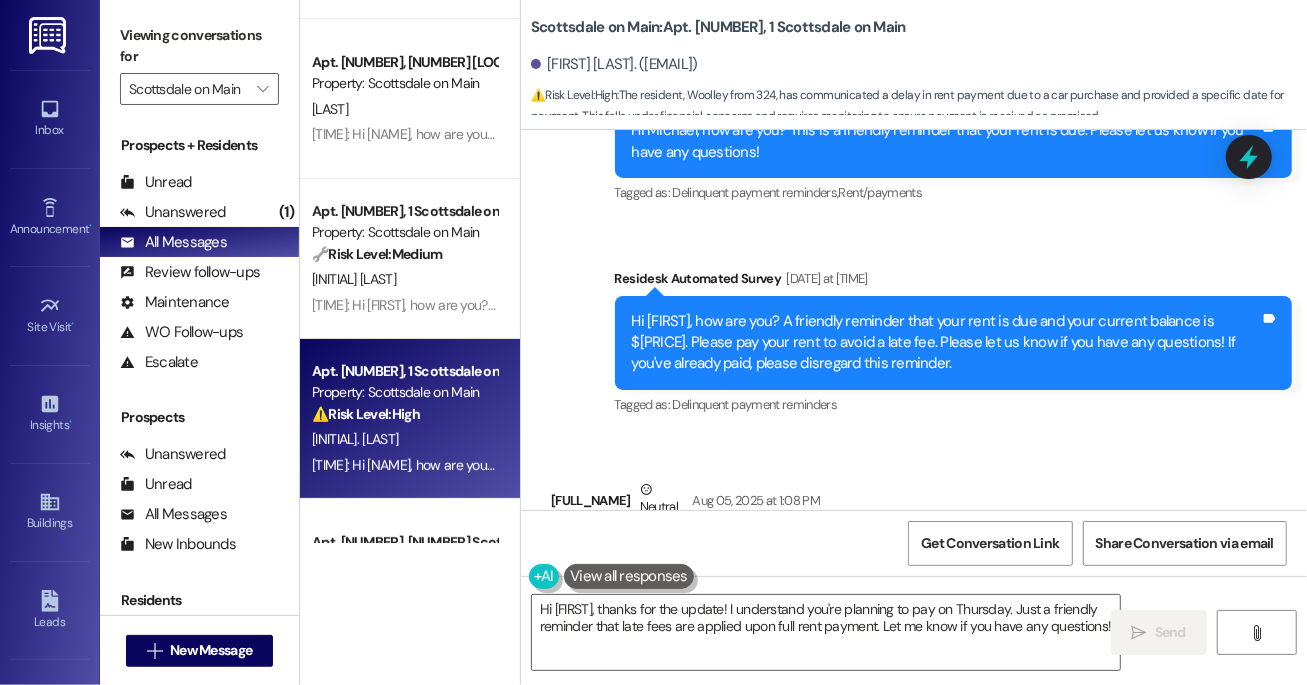 scroll, scrollTop: 3629, scrollLeft: 0, axis: vertical 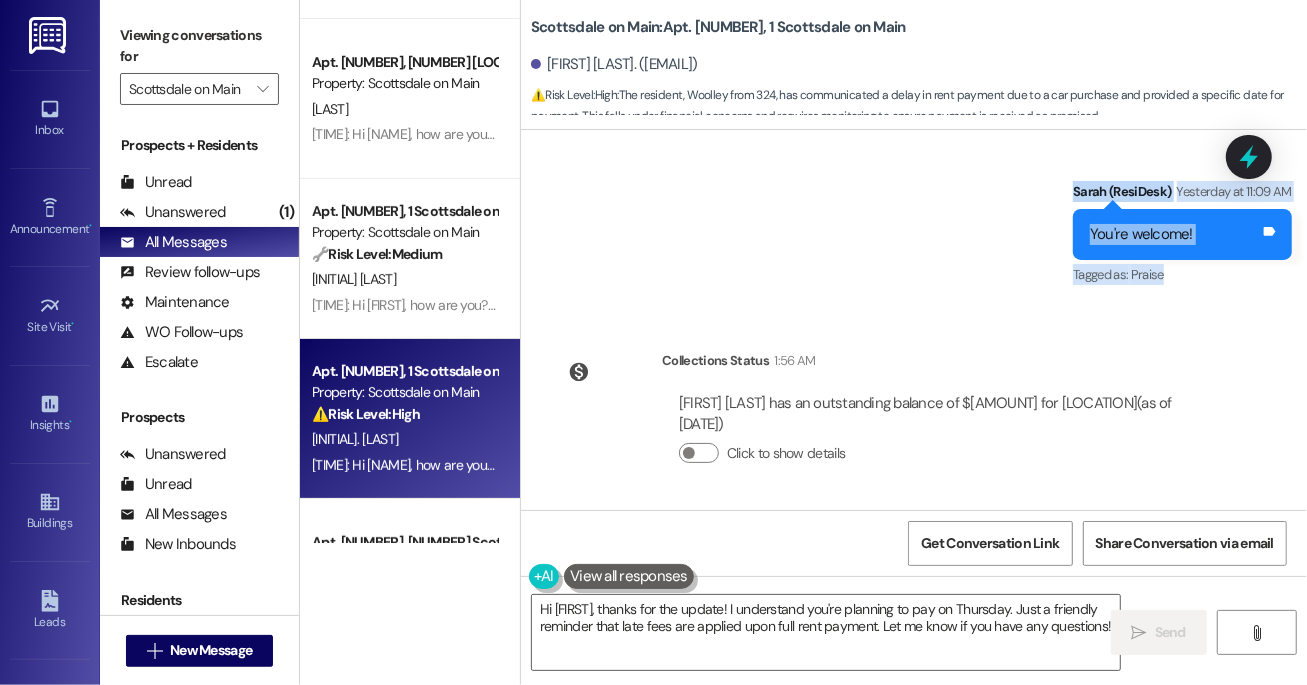 drag, startPoint x: 613, startPoint y: 271, endPoint x: 1184, endPoint y: 258, distance: 571.14795 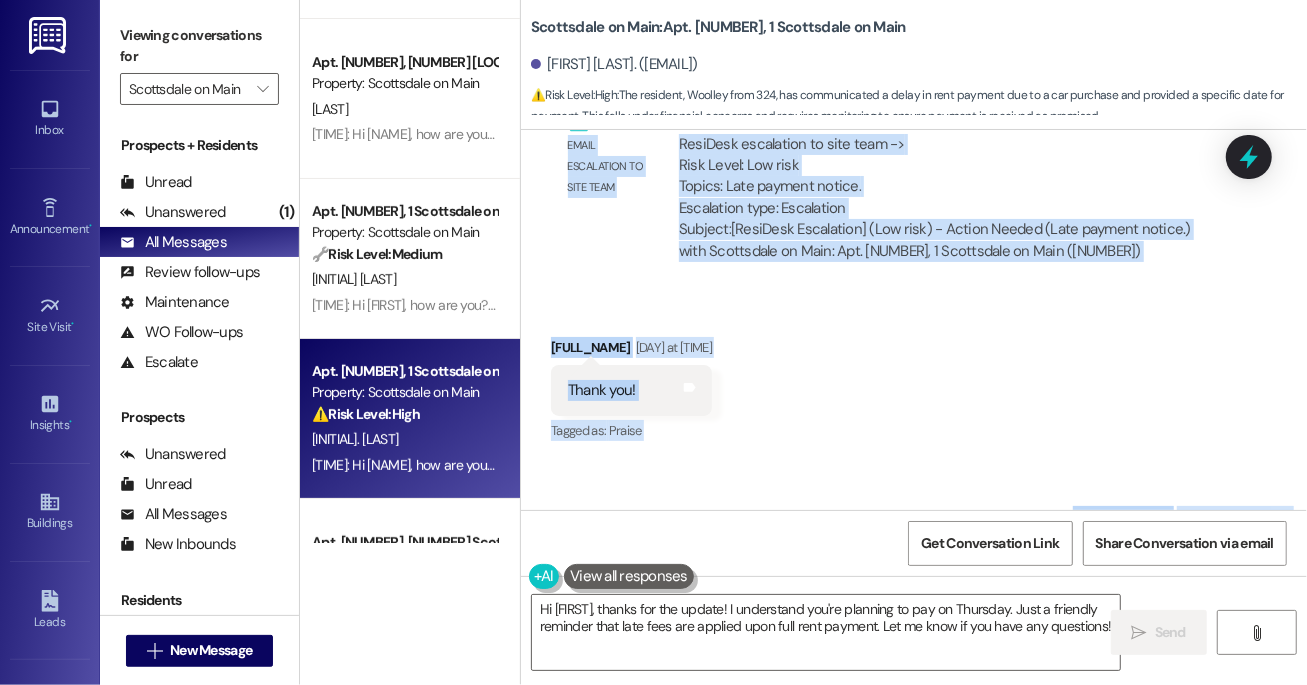 scroll, scrollTop: 4394, scrollLeft: 0, axis: vertical 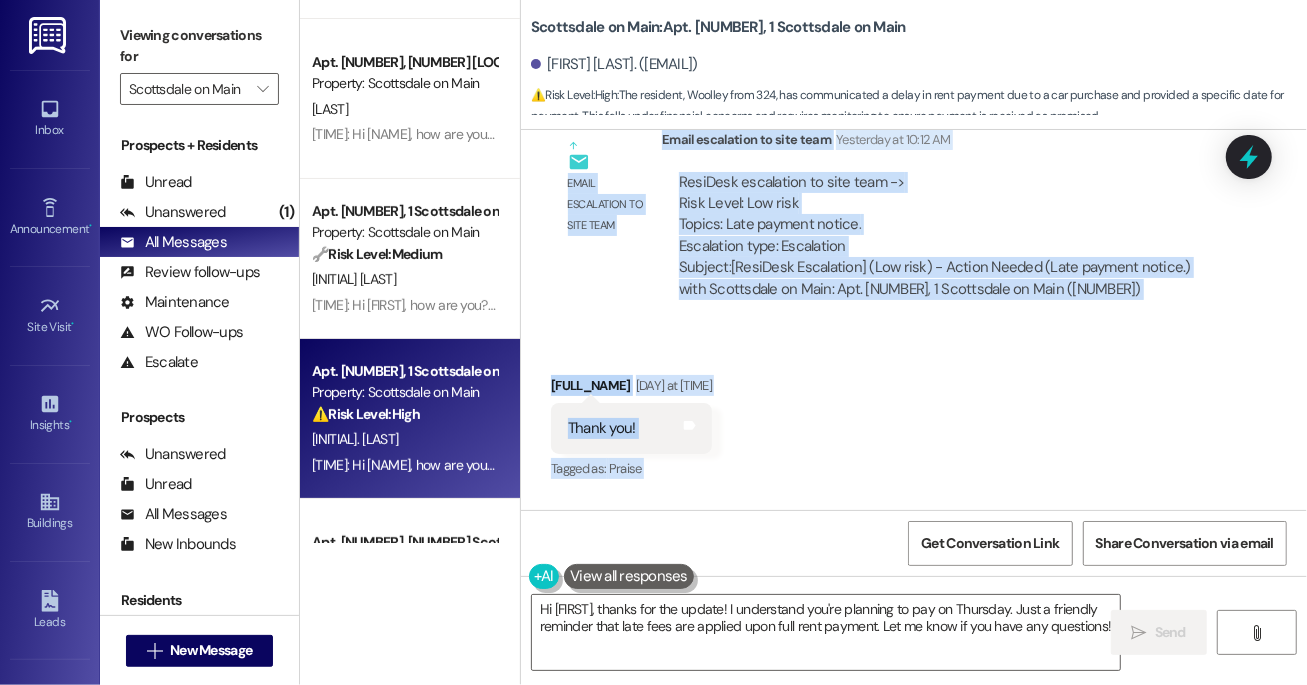 click on "Received via SMS [NAME] [NAME] [DAY] at [TIME] Thank you! Tags and notes Tagged as:   Praise Click to highlight conversations about Praise" at bounding box center [914, 414] 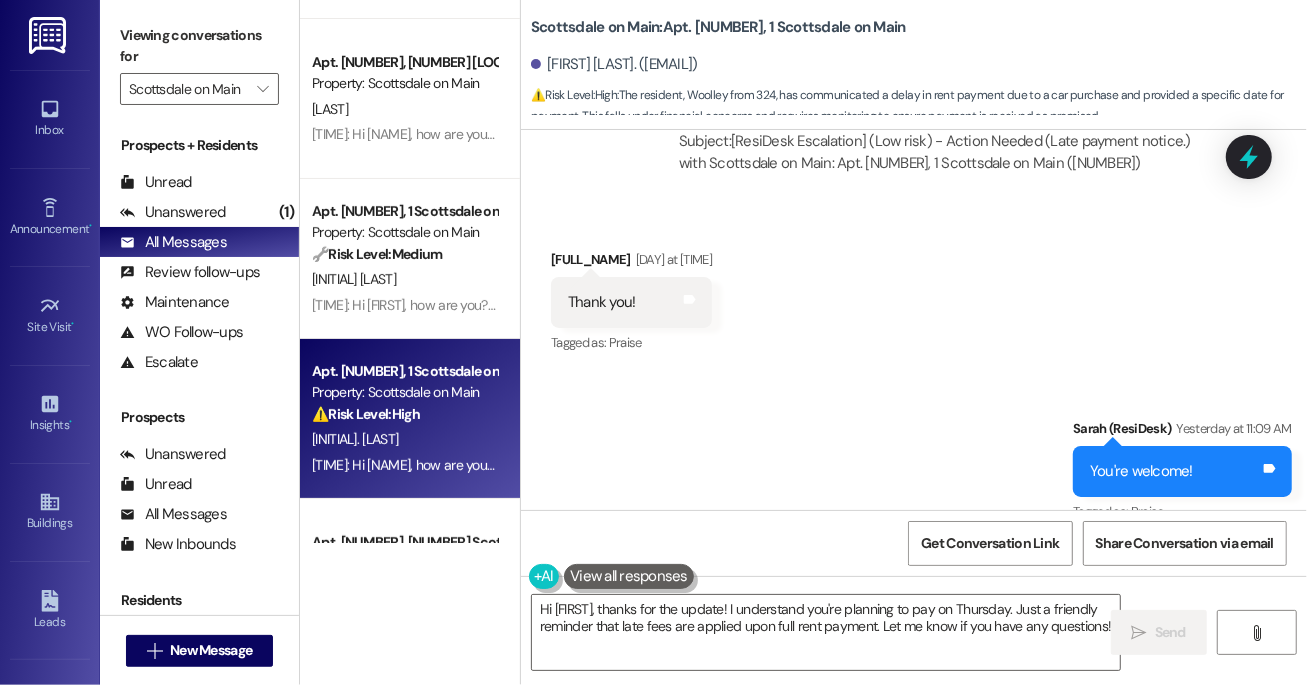 scroll, scrollTop: 4516, scrollLeft: 0, axis: vertical 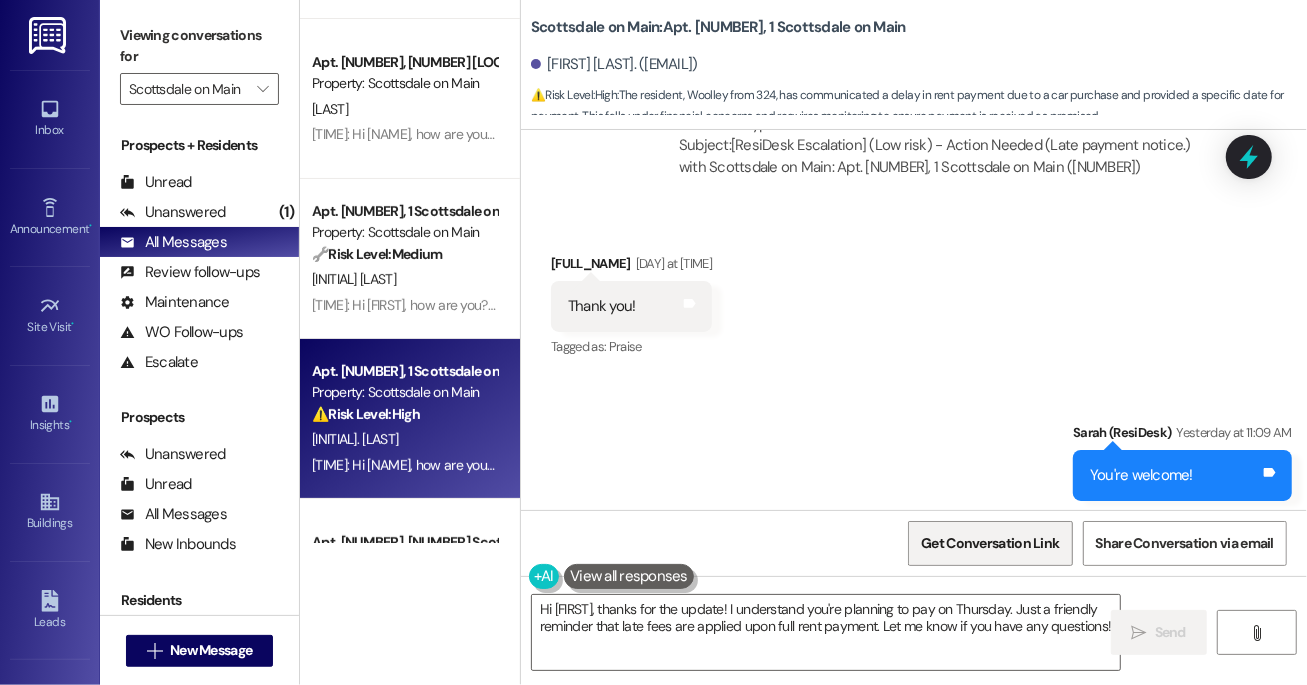 click on "Get Conversation Link" at bounding box center (990, 543) 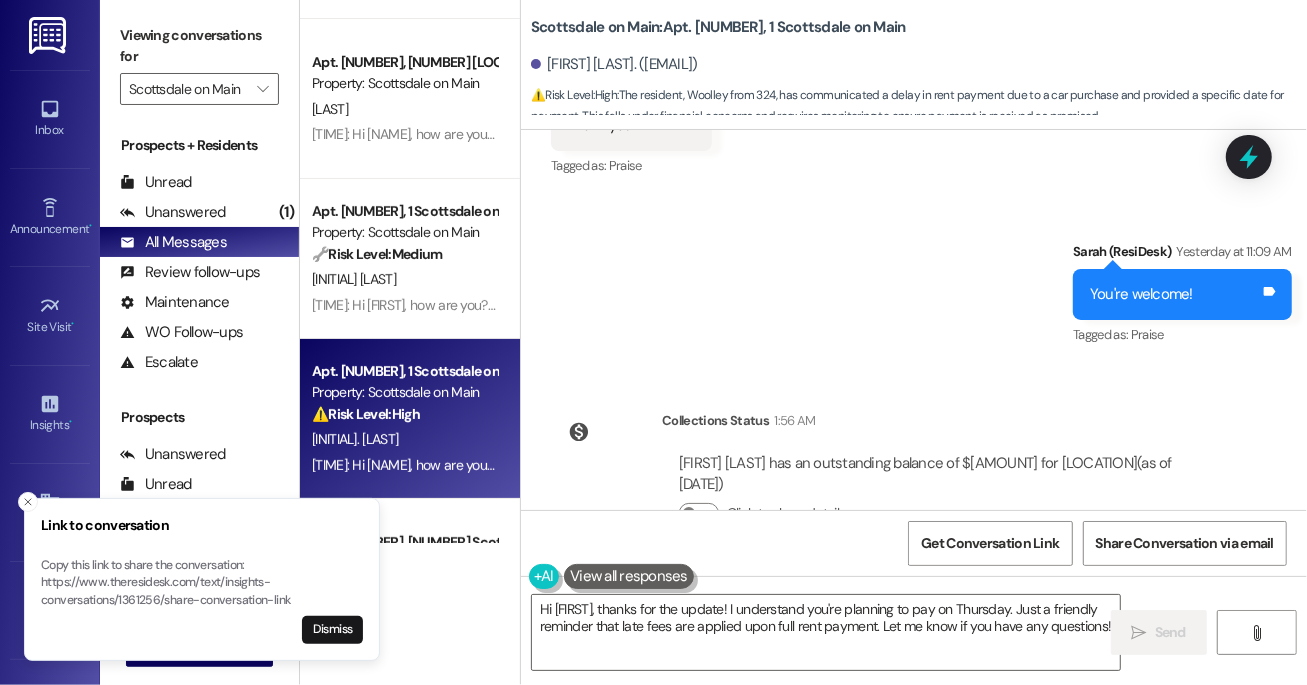 scroll, scrollTop: 4701, scrollLeft: 0, axis: vertical 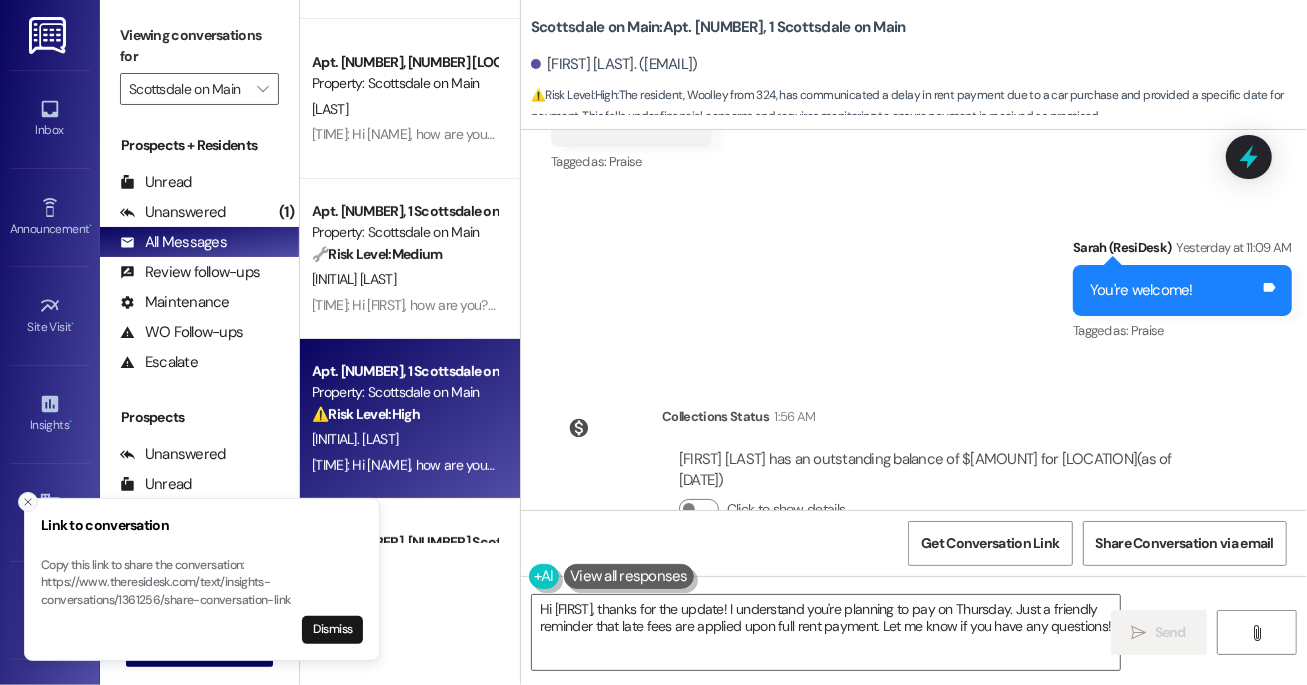 click 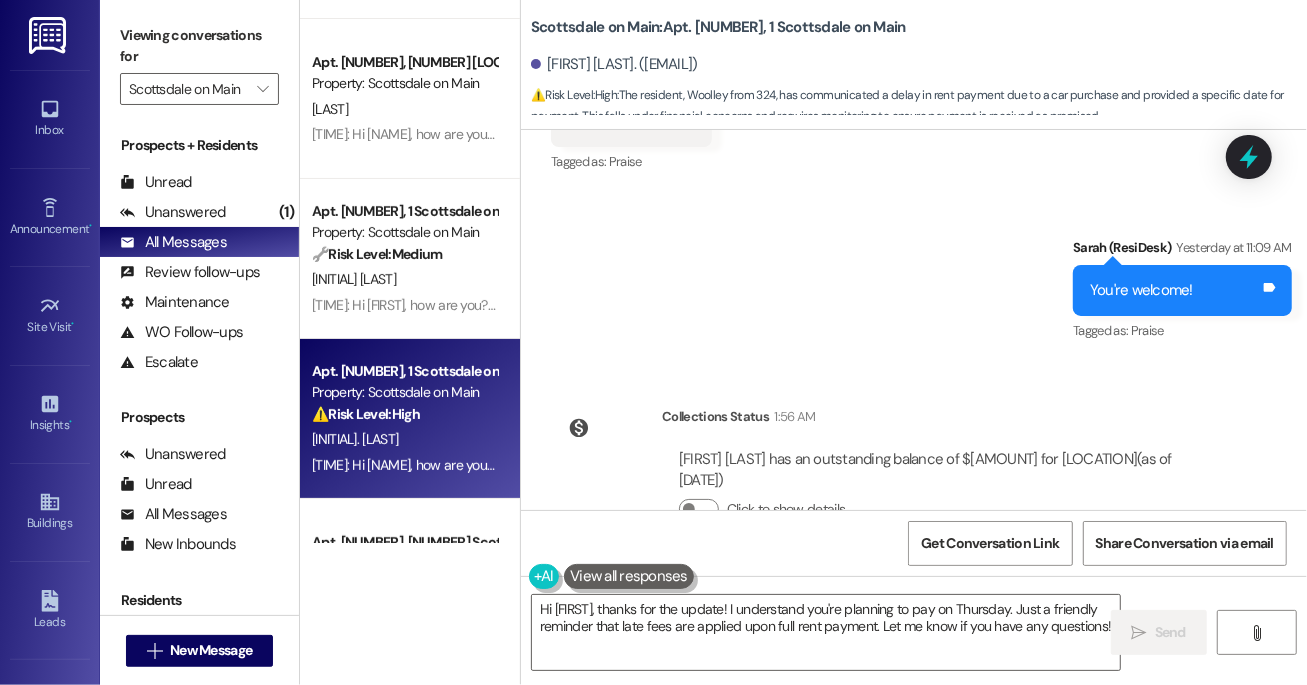 click on "[INITIAL]. [LAST]" at bounding box center (404, 439) 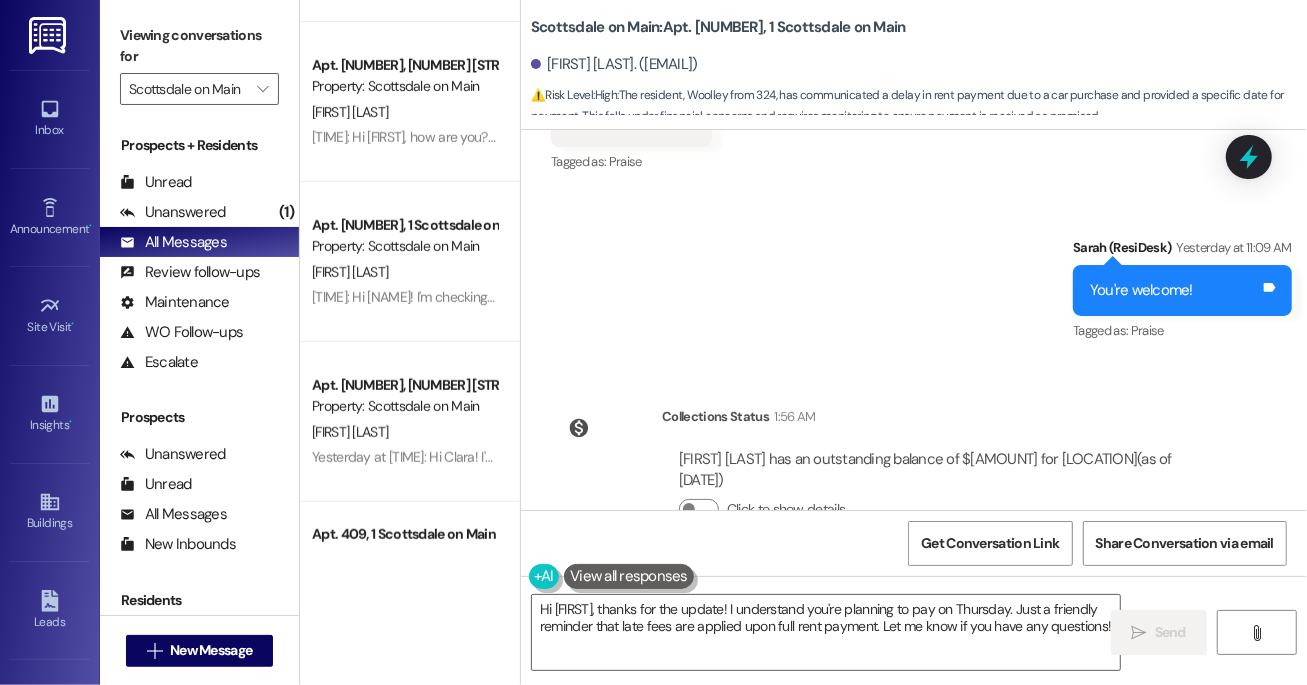 scroll, scrollTop: 788, scrollLeft: 0, axis: vertical 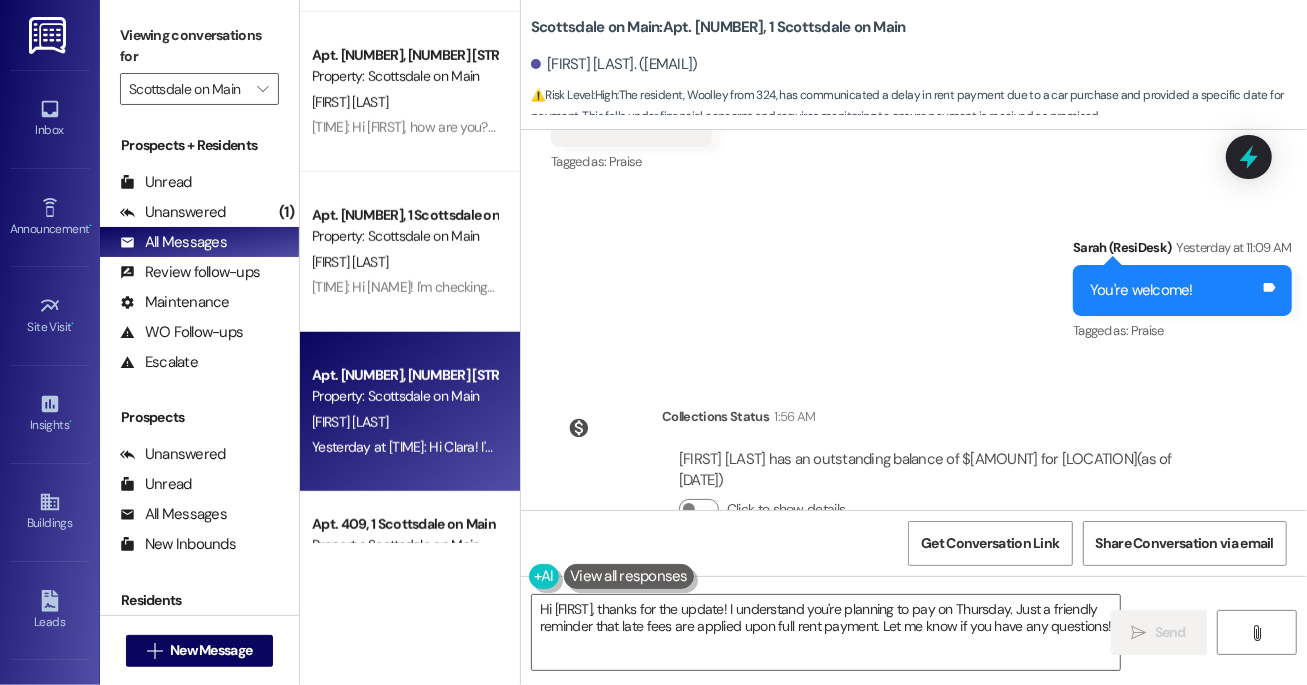 click on "Apt. [NUMBER], [NUMBER] [STREET] on [STREET]" at bounding box center (404, 375) 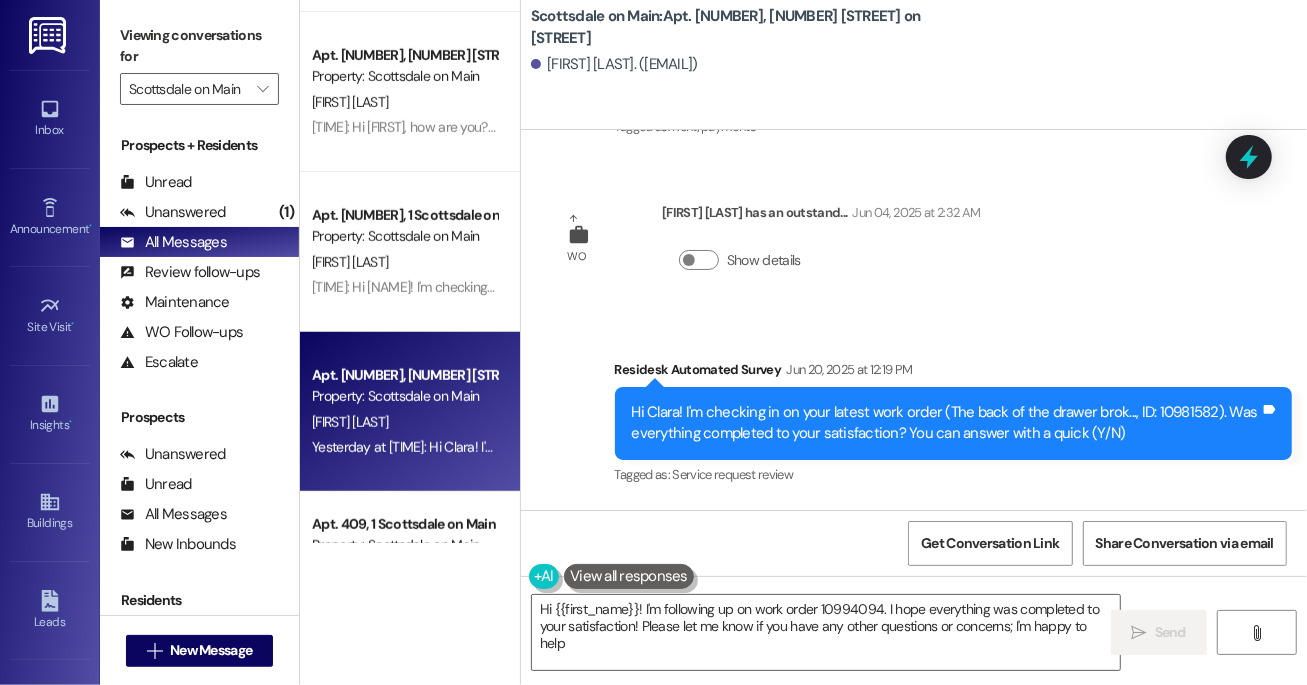 type on "Hi {{first_name}}! I'm following up on work order [NUMBER]. I hope everything was completed to your satisfaction! Please let me know if you have any other questions or concerns; I'm happy to help!" 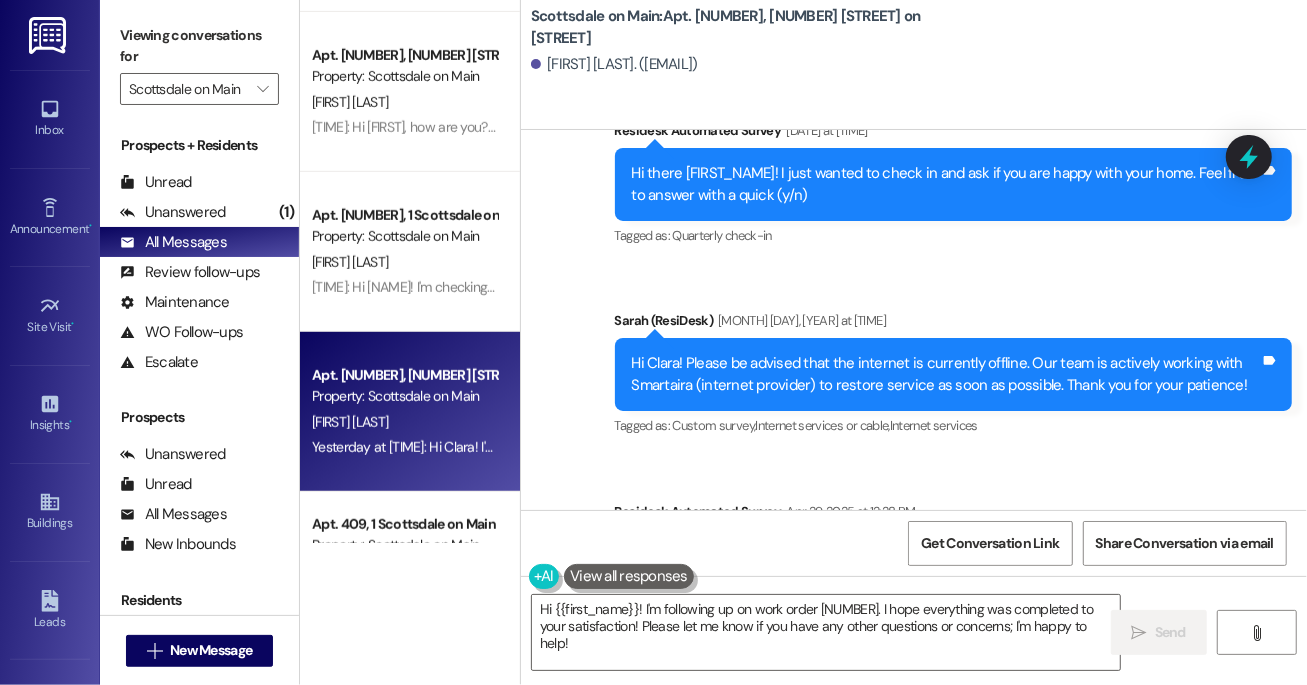 scroll, scrollTop: 846, scrollLeft: 0, axis: vertical 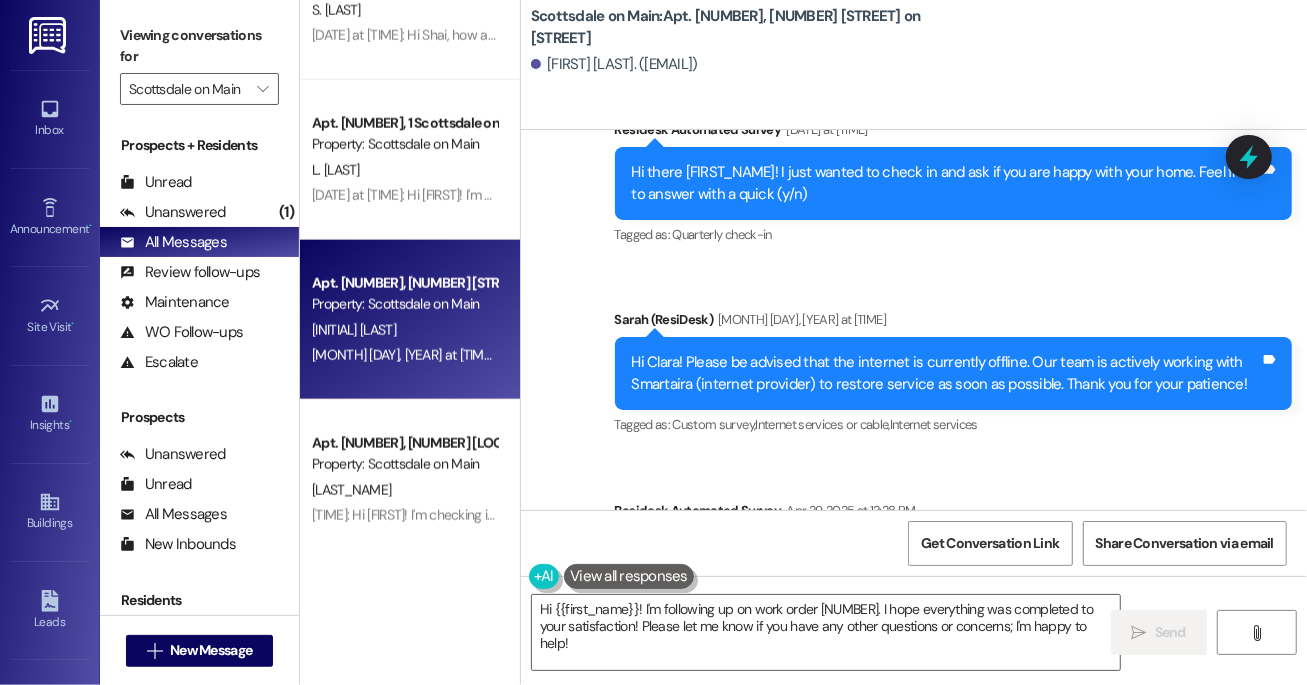 click on "[TIME]: Hi [FIRST]! We're so glad you chose Scottsdale on Main! We would love to improve your move-in experience. If you could improve one thing about our move-in process, what would it be? Send us your ideas! (You can always reply STOP to opt out of future messages) [TIME]: Hi [FIRST]! We're so glad you chose Scottsdale on Main! We would love to improve your move-in experience. If you could improve one thing about our move-in process, what would it be? Send us your ideas! (You can always reply STOP to opt out of future messages)" at bounding box center [1164, 355] 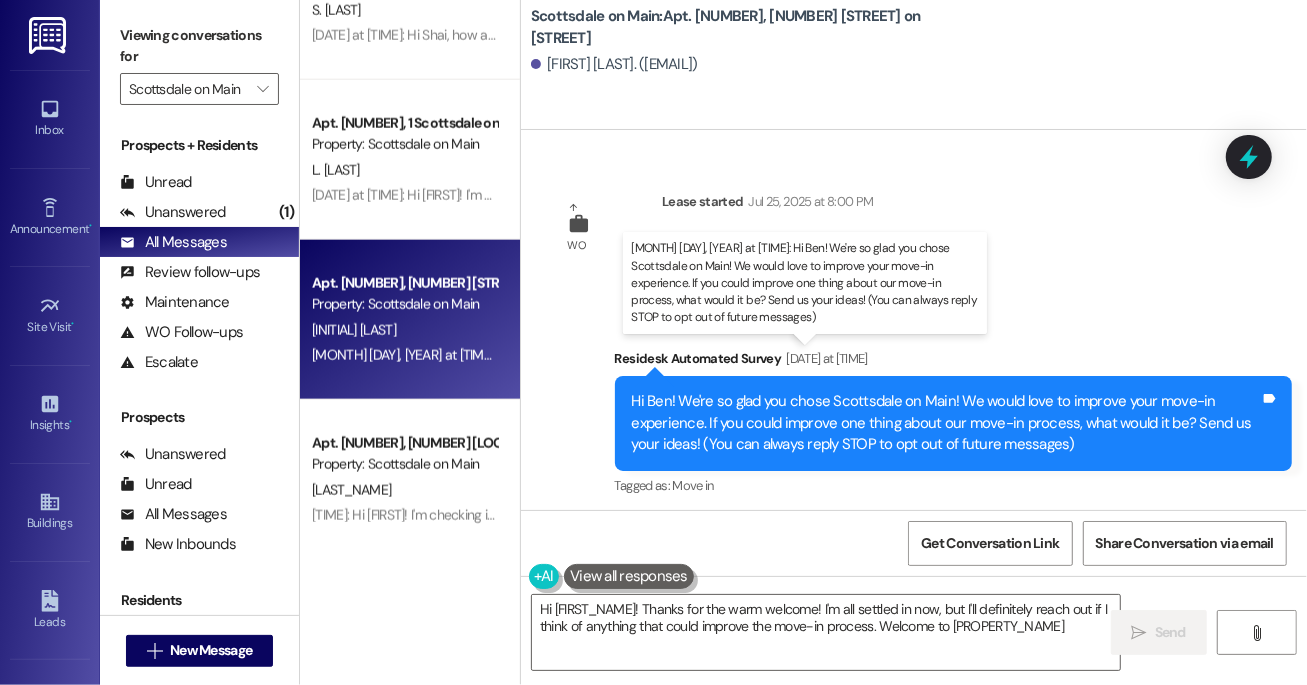 type on "Hi [FIRST_NAME]! Thanks for the warm welcome! I'm all settled in now, but I'll definitely reach out if I think of anything that could improve the move-in process. Welcome to [PROPERTY_NAME]!" 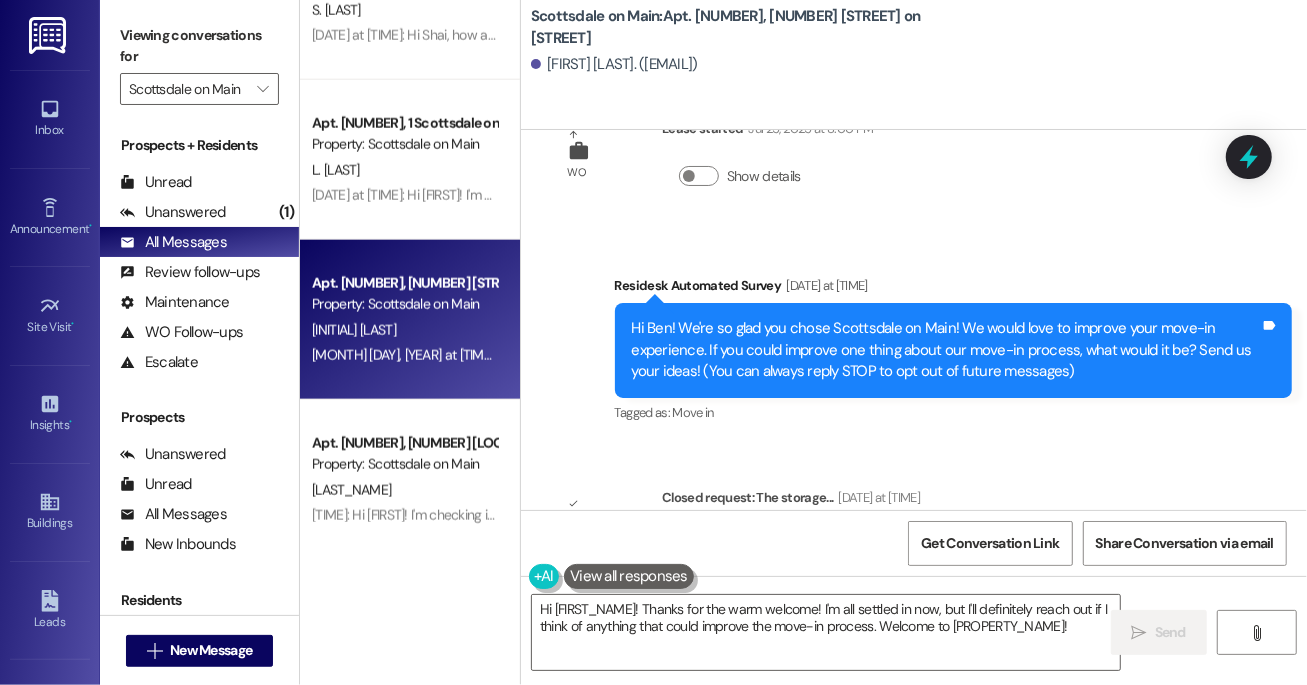 scroll, scrollTop: 194, scrollLeft: 0, axis: vertical 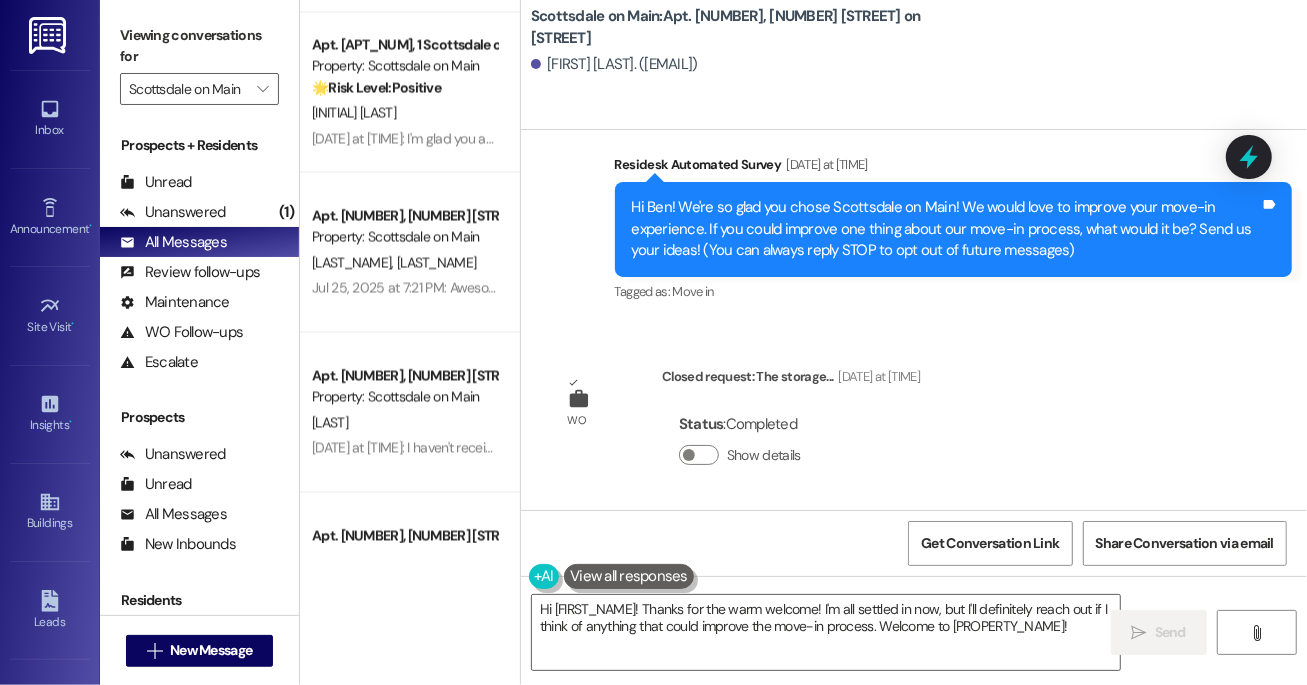 click on "Apt. [NUMBER], [NUMBER] [STREET] on [STREET]" at bounding box center [404, 376] 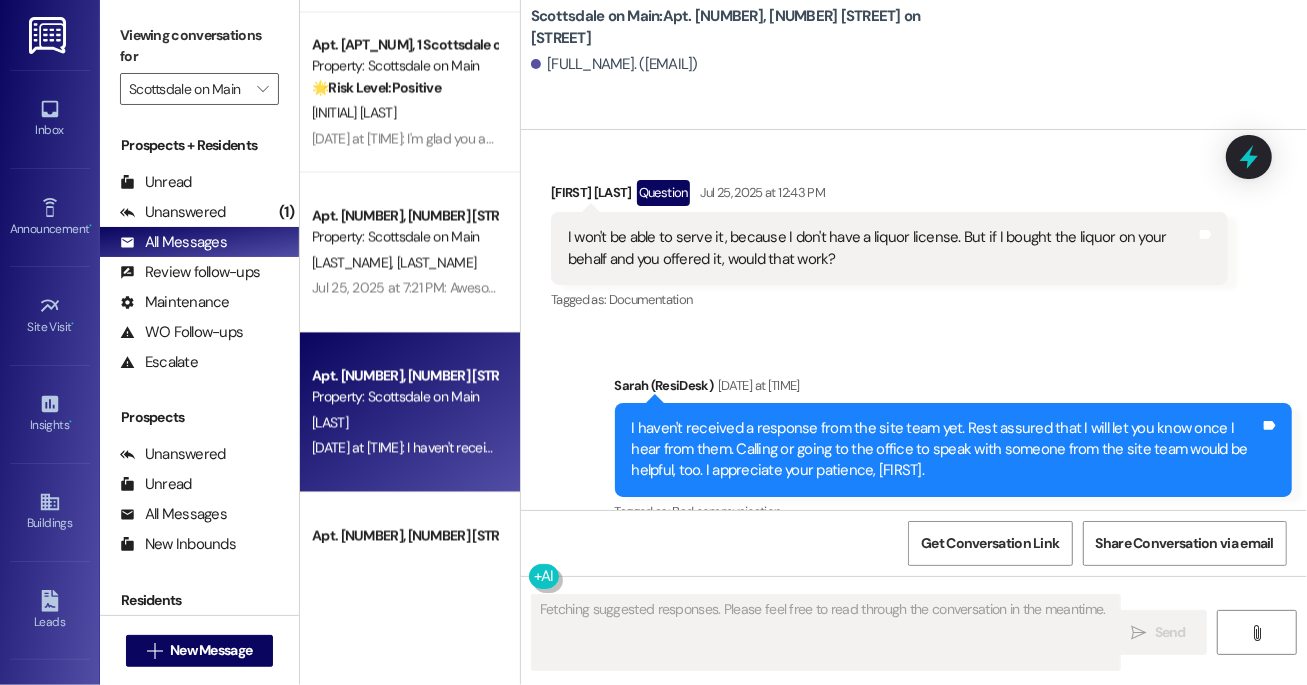 scroll, scrollTop: 13295, scrollLeft: 0, axis: vertical 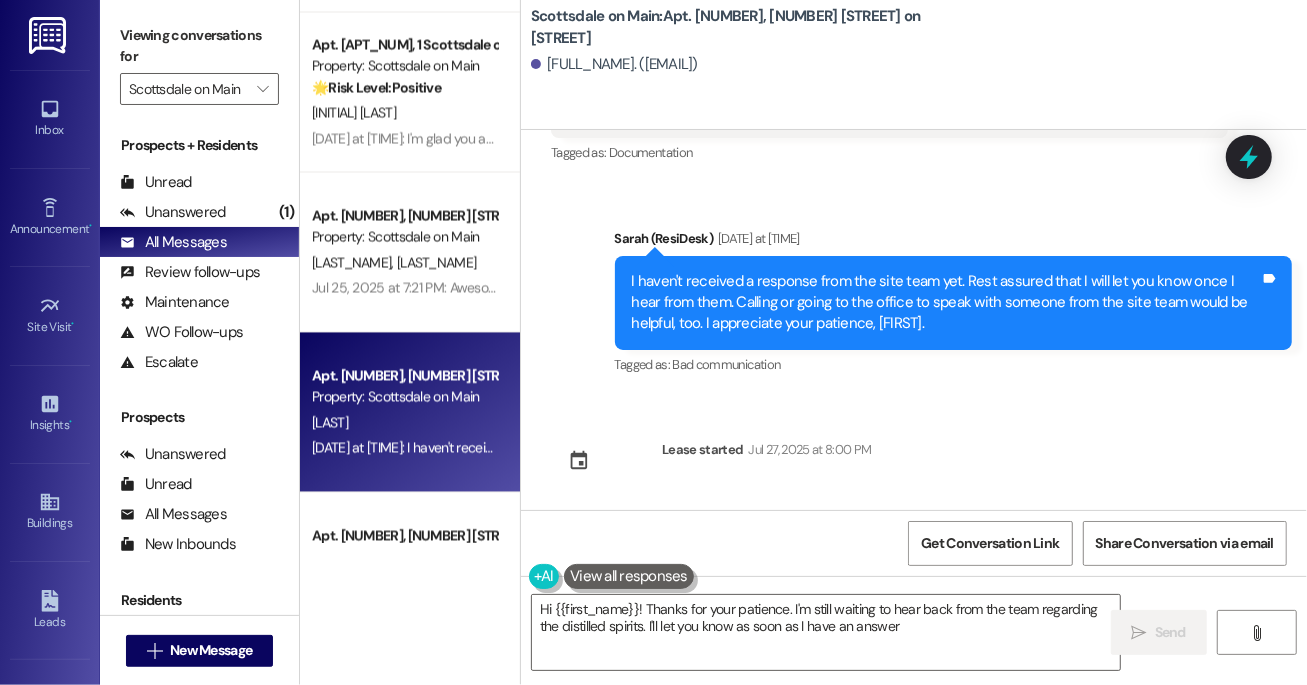 type on "Hi [FIRST_NAME]! Thanks for your patience. I'm still waiting to hear back from the team regarding the distilled spirits. I'll let you know as soon as I have an answer!" 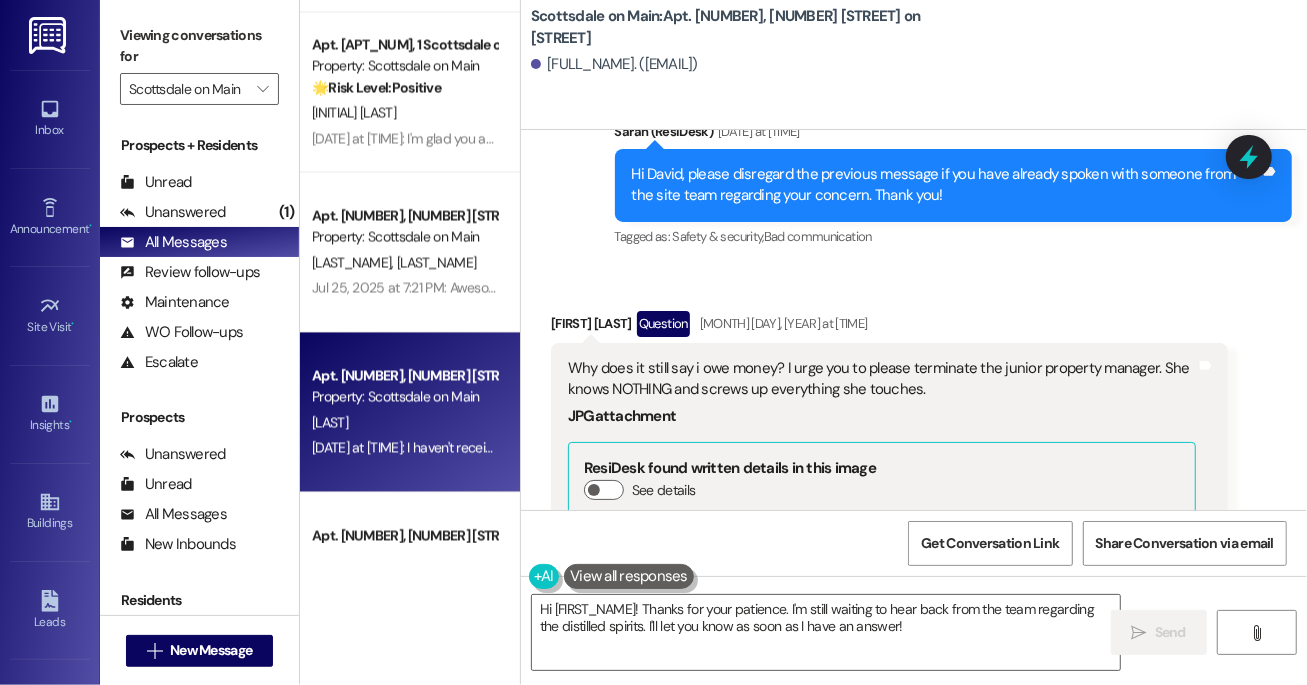 scroll, scrollTop: 8505, scrollLeft: 0, axis: vertical 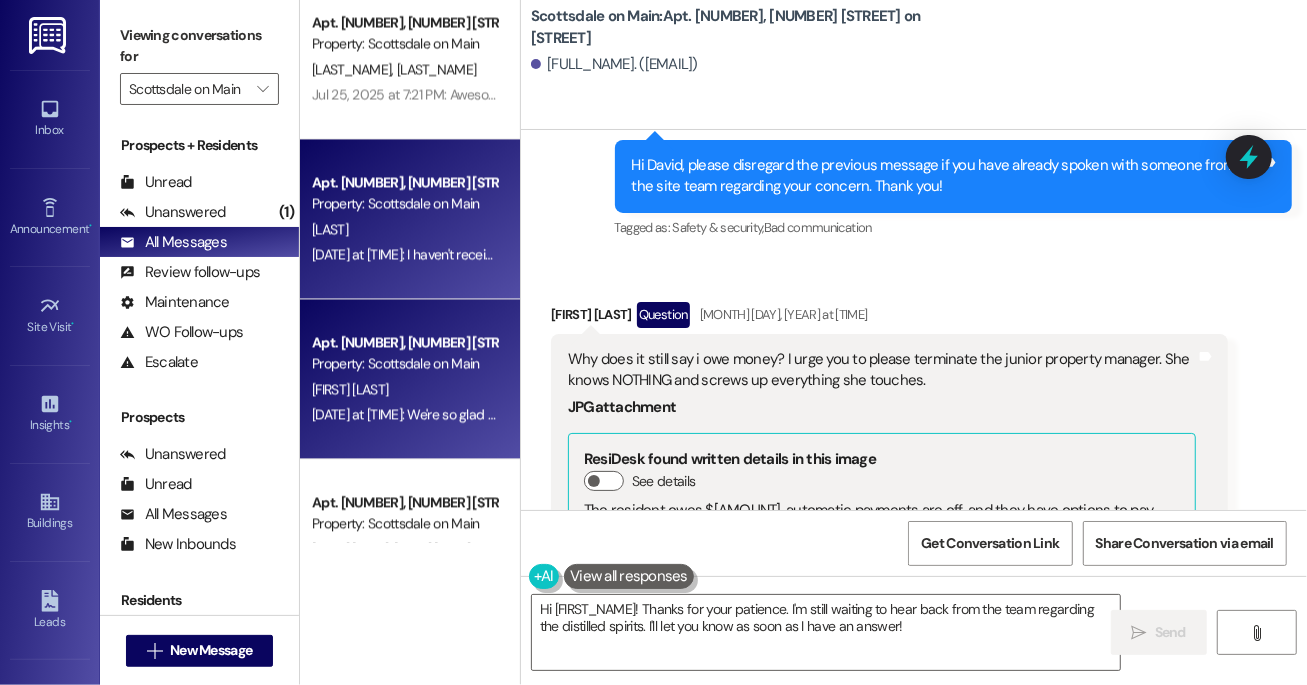 click on "Property: Scottsdale on Main" at bounding box center (404, 363) 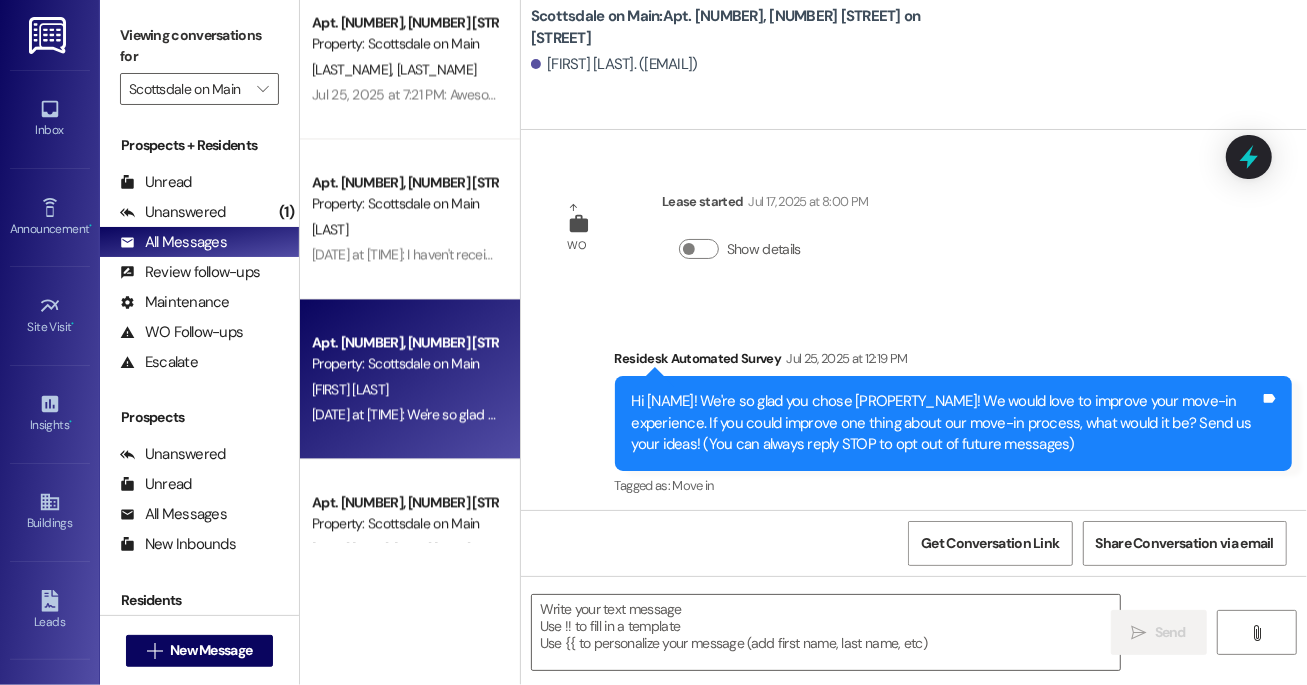 type on "Fetching suggested responses. Please feel free to read through the conversation in the meantime." 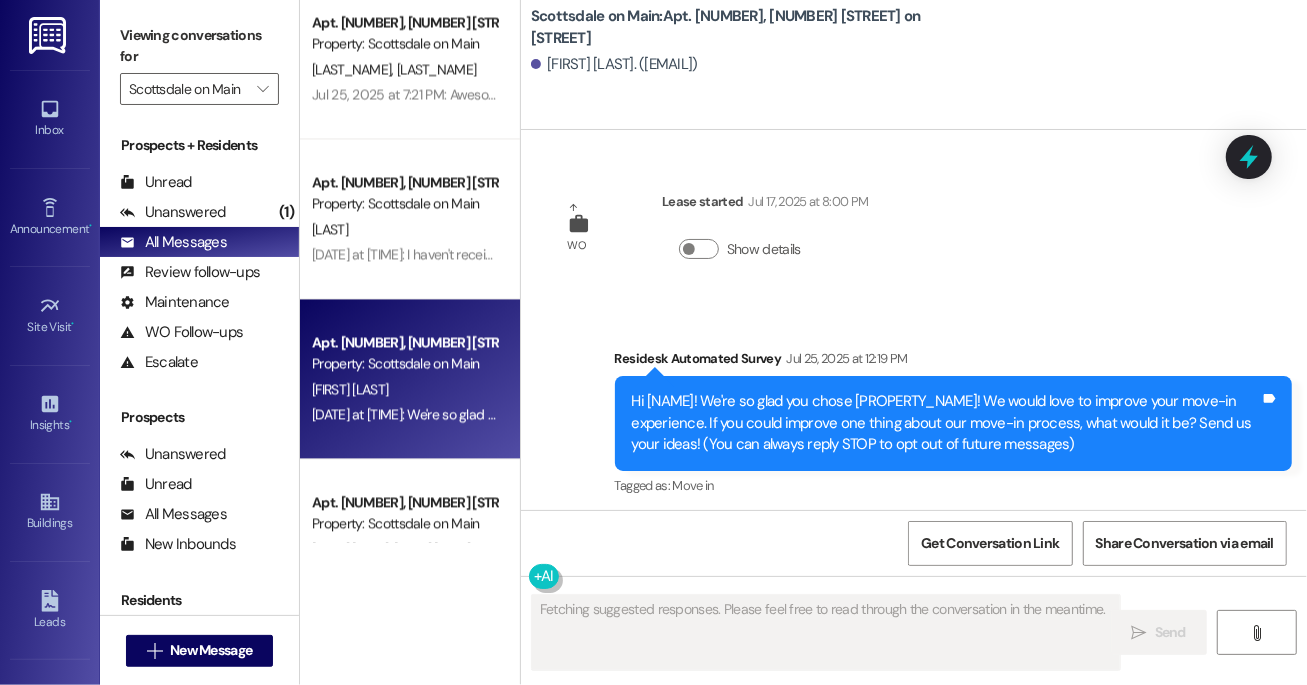 scroll, scrollTop: 194, scrollLeft: 0, axis: vertical 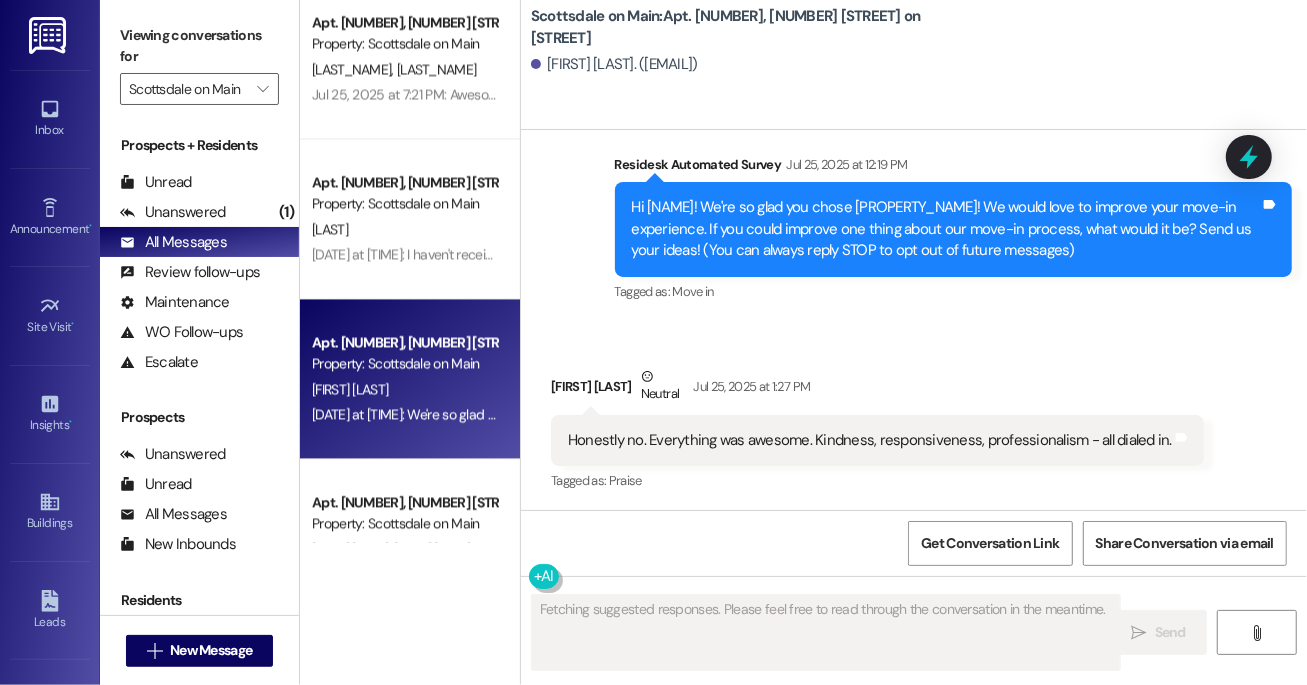 type 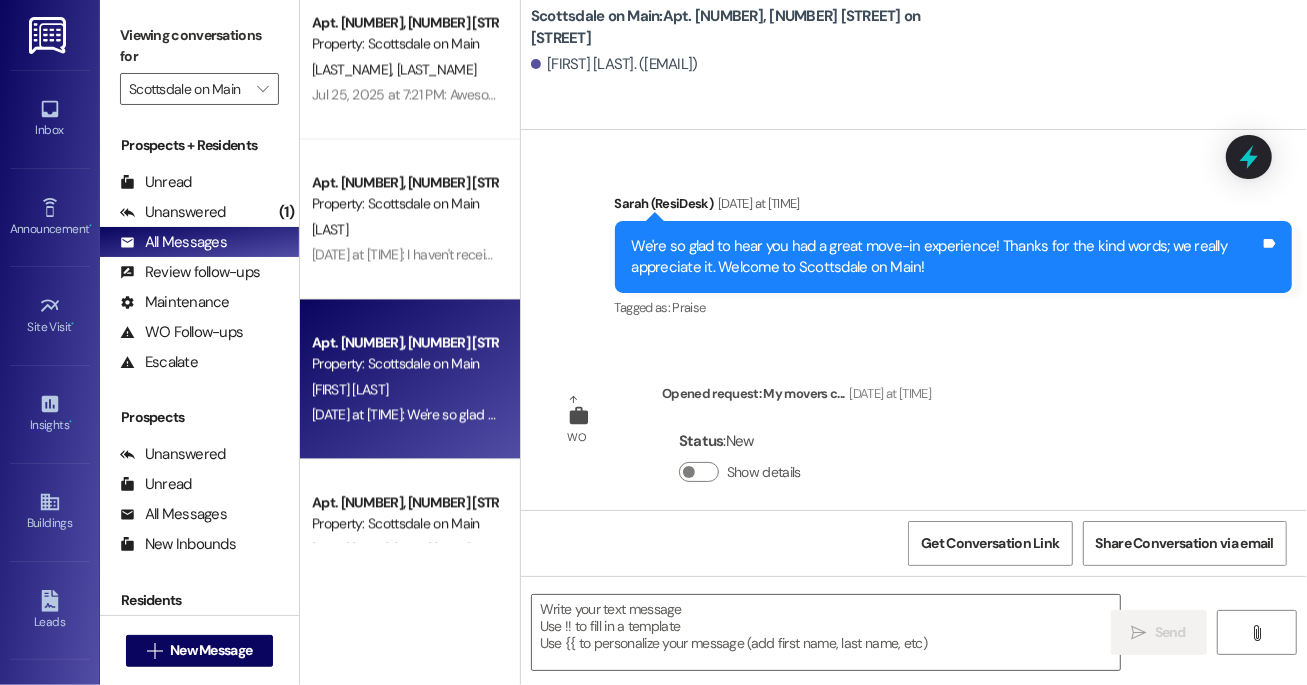 scroll, scrollTop: 574, scrollLeft: 0, axis: vertical 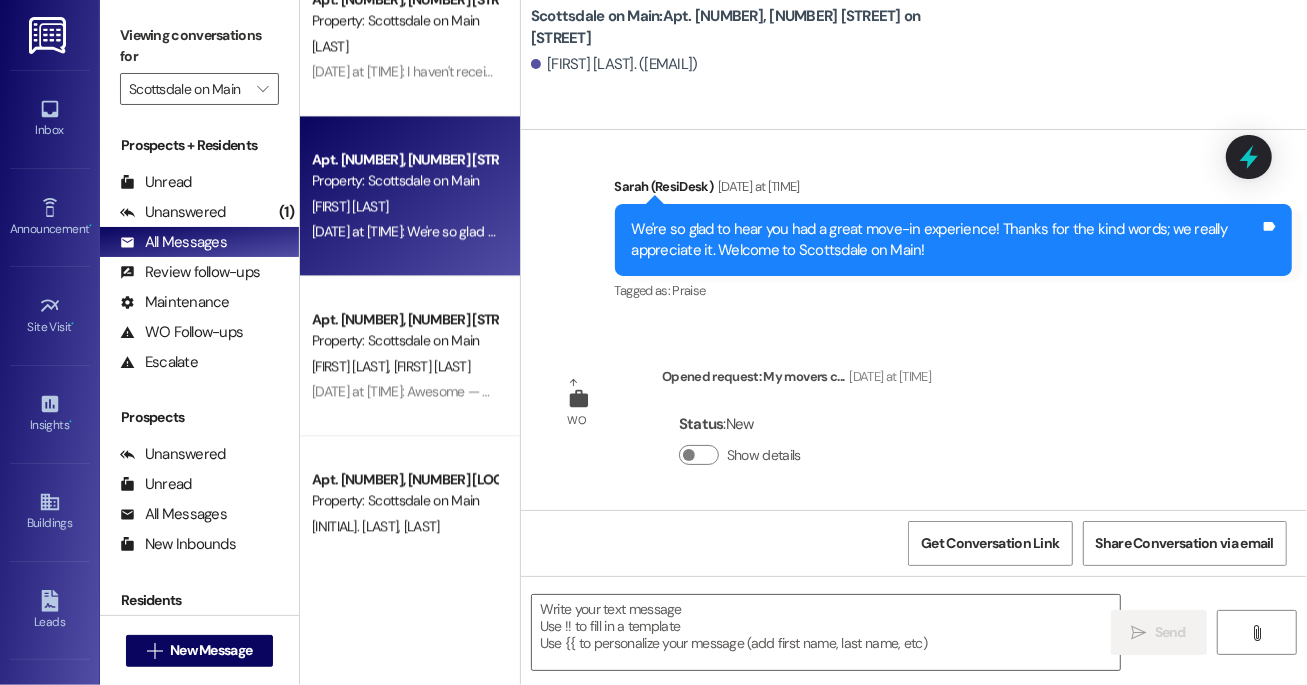 click on "[MONTH] [DAY], [YEAR] at [TIME]: Awesome — glad everything’s sorted! If Scottsdale on Main was up to your expectations, just reply “Yes.” If not, no worries — feel free to share your thoughts. We’re always looking to get better! [MONTH] [DAY], [YEAR] at [TIME]: Awesome — glad everything’s sorted! If Scottsdale on Main was up to your expectations, just reply “Yes.” If not, no worries — feel free to share your thoughts. We’re always looking to get better!" at bounding box center (913, 391) 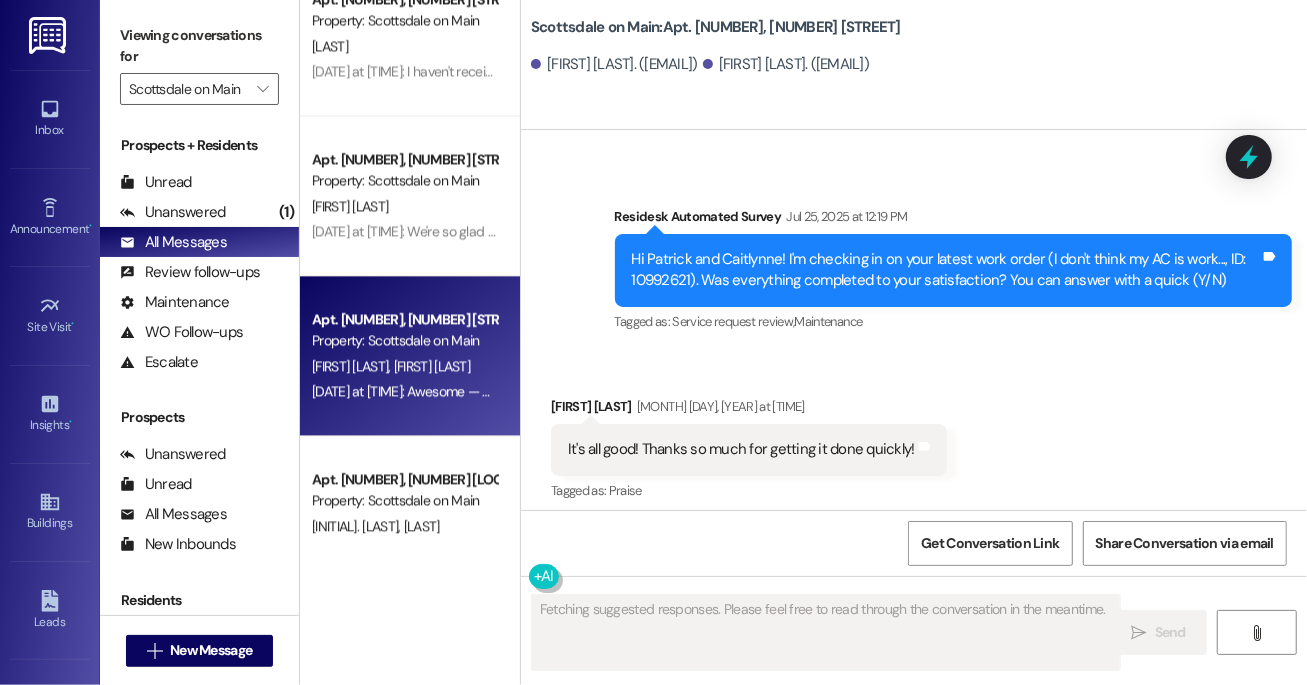 scroll, scrollTop: 9539, scrollLeft: 0, axis: vertical 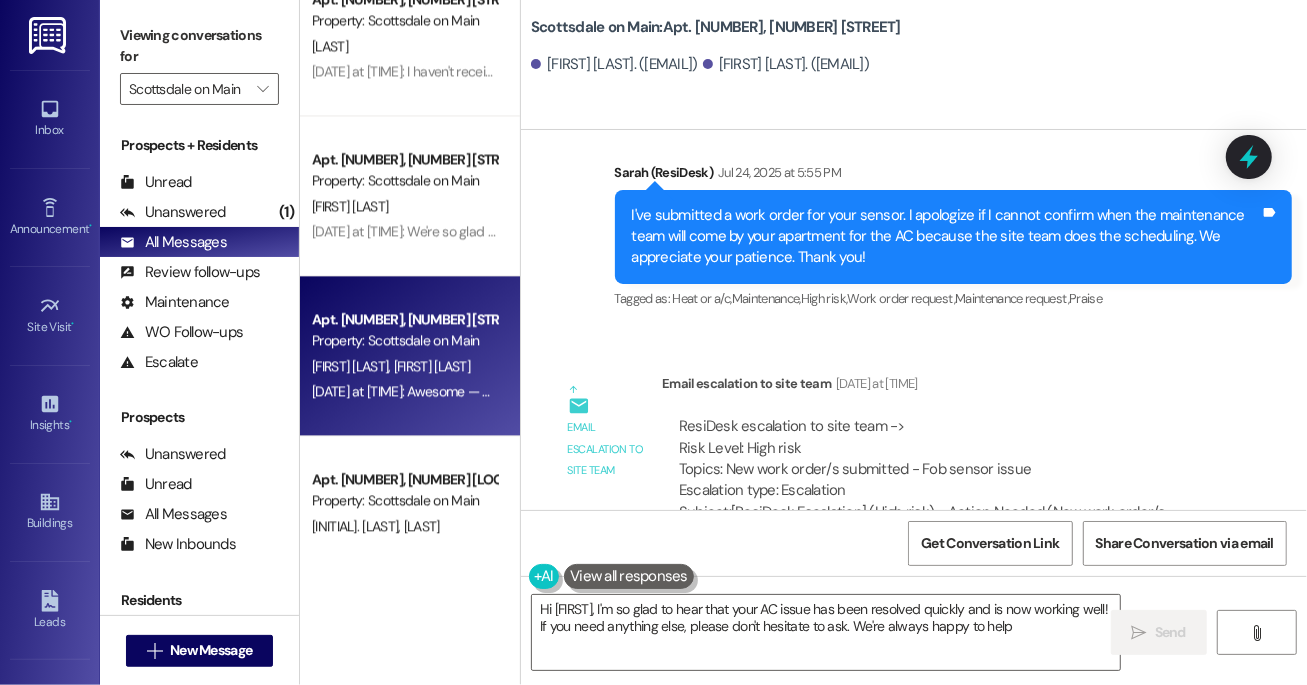type on "Hi {{first_name}}, I'm so glad to hear that your AC issue has been resolved quickly and is now working well! If you need anything else, please don't hesitate to ask. We're always happy to help!" 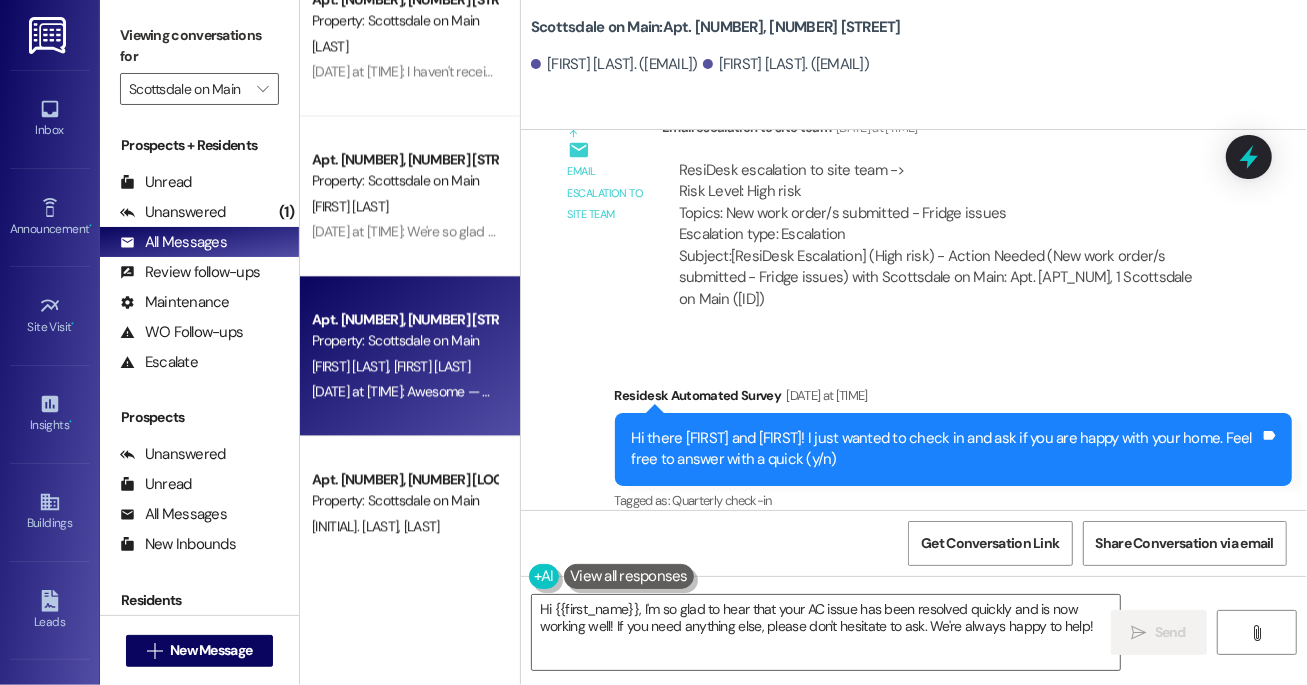 scroll, scrollTop: 4515, scrollLeft: 0, axis: vertical 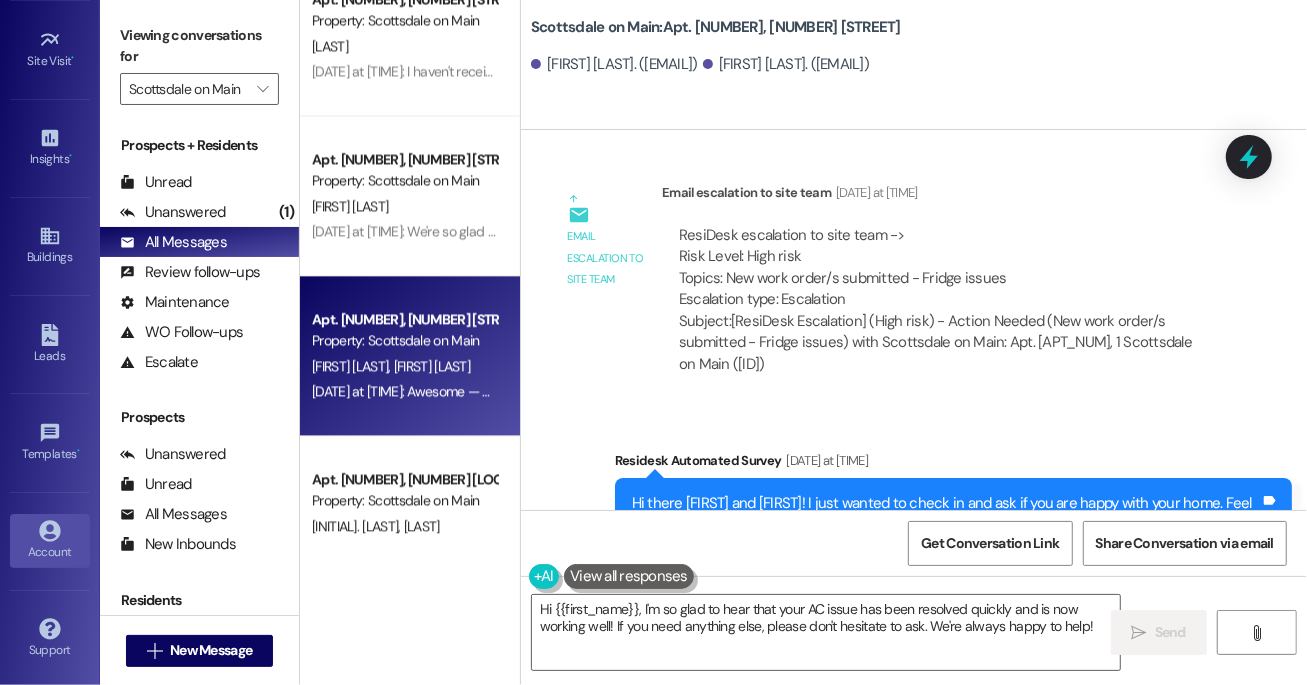 click on "Account" at bounding box center (50, 552) 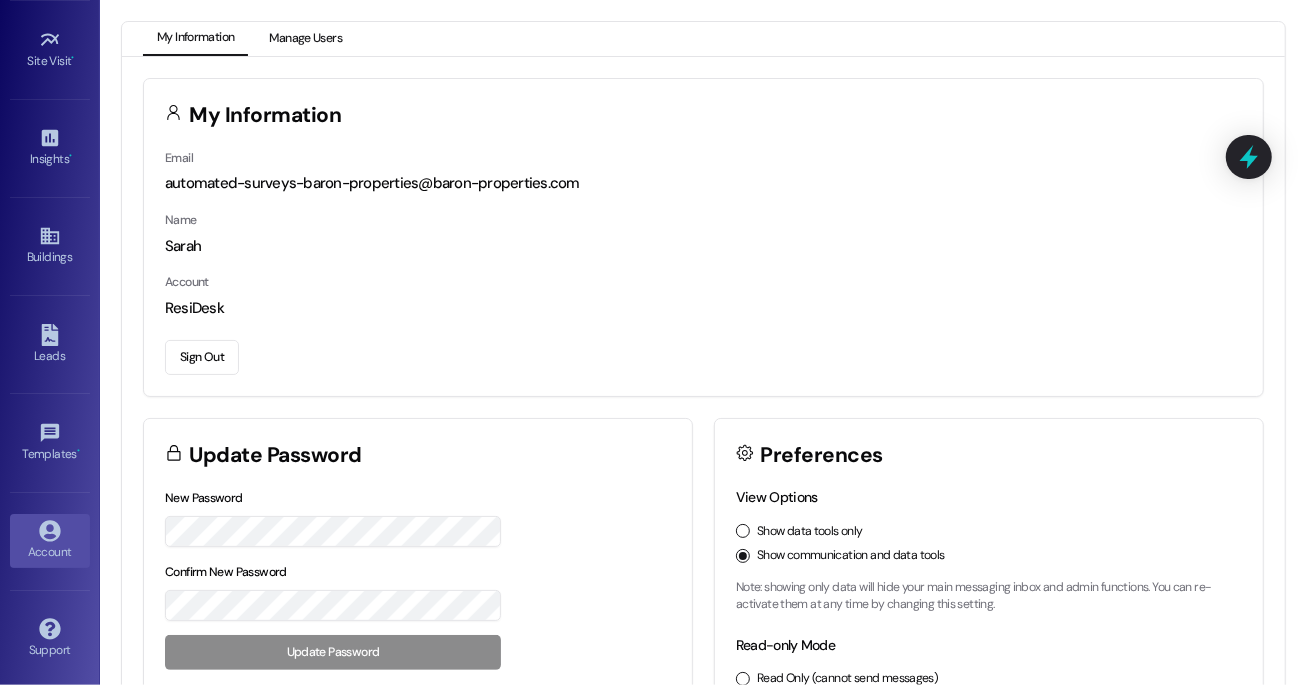 click on "Manage Users" at bounding box center [305, 39] 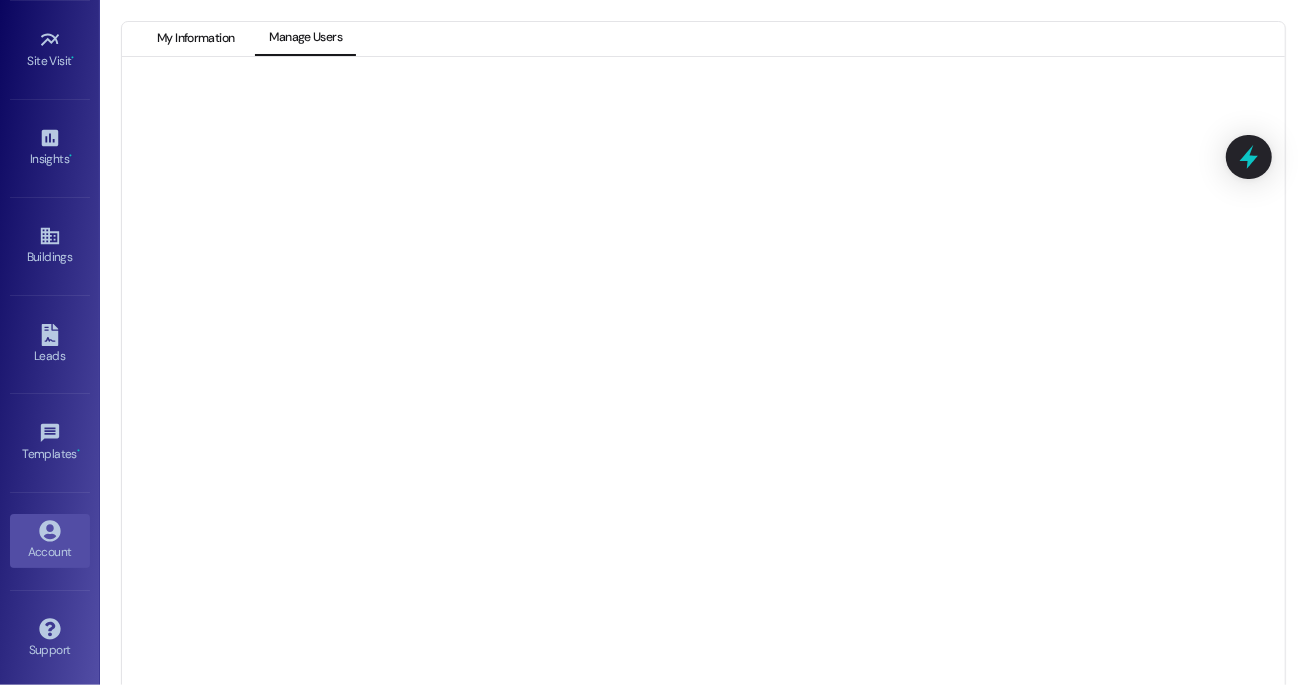 click on "My Information" at bounding box center [195, 39] 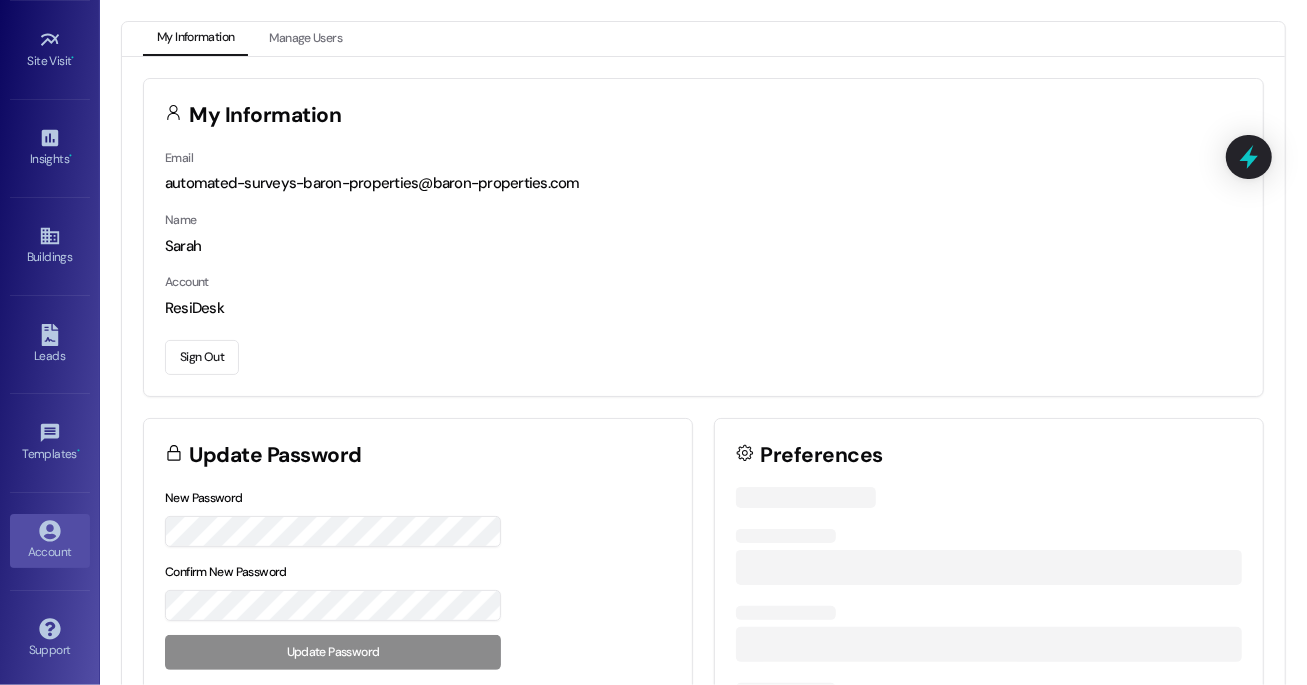 click on "Sign Out" at bounding box center (202, 357) 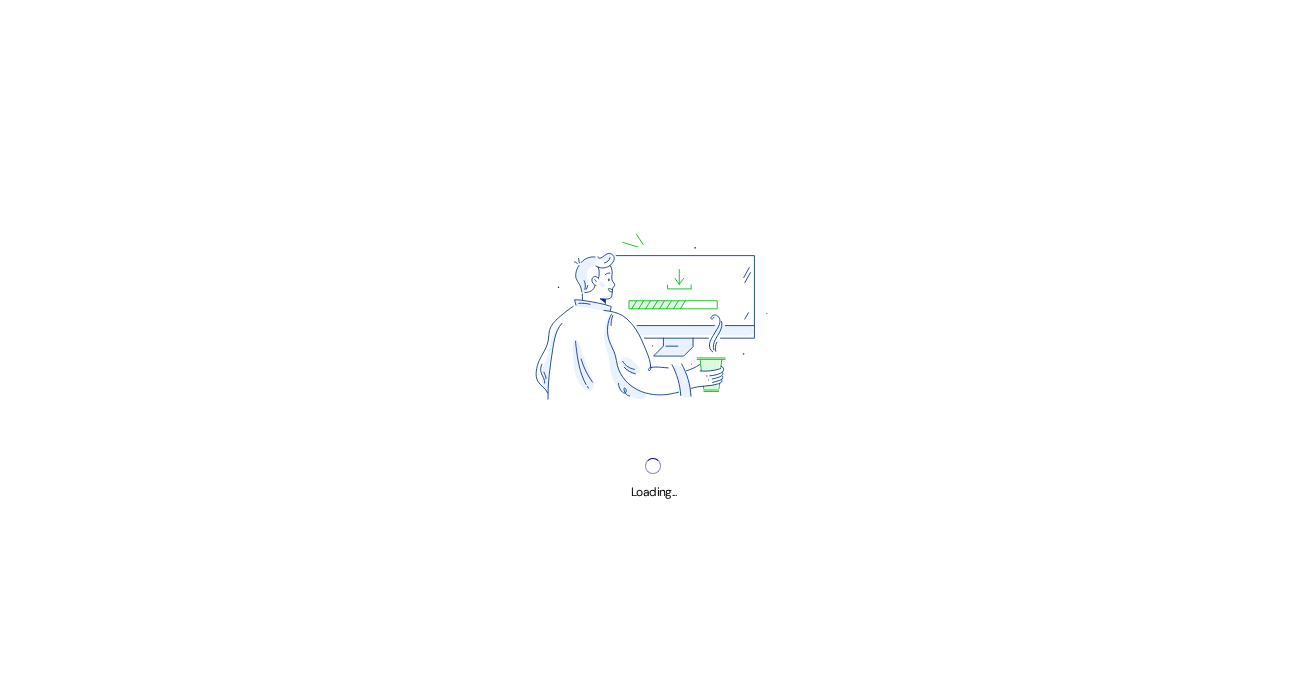 scroll, scrollTop: 0, scrollLeft: 0, axis: both 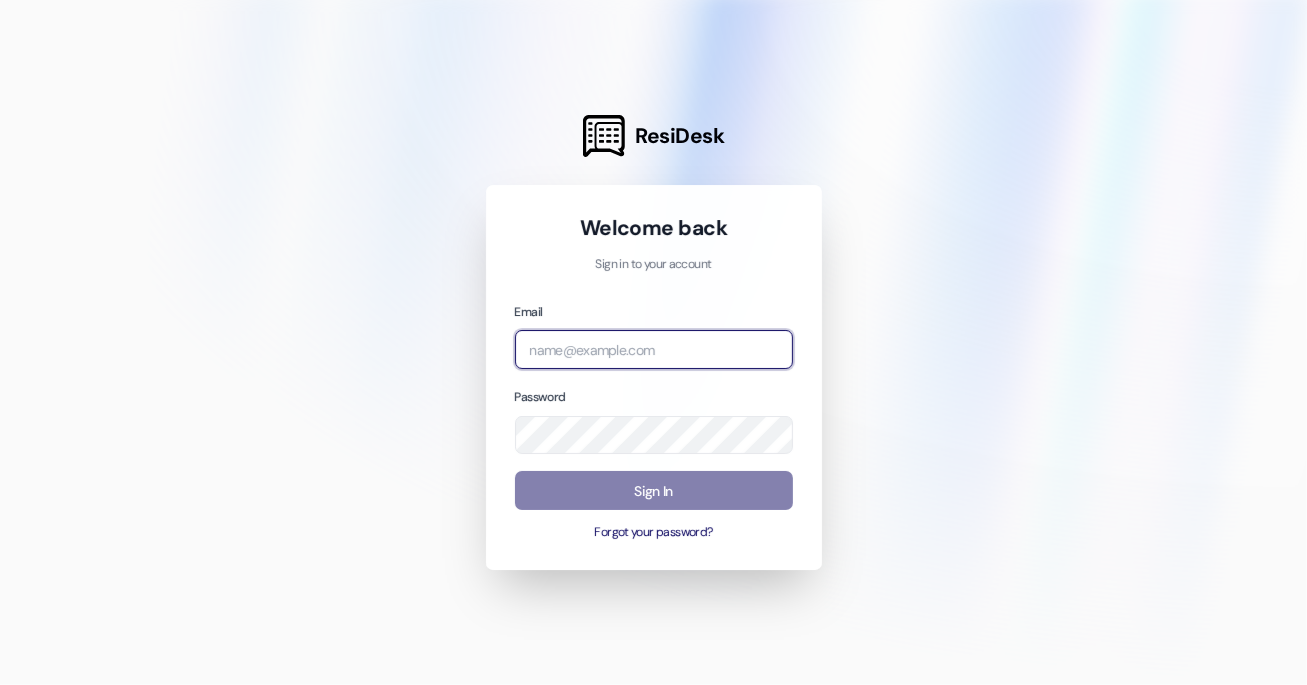 click at bounding box center [654, 349] 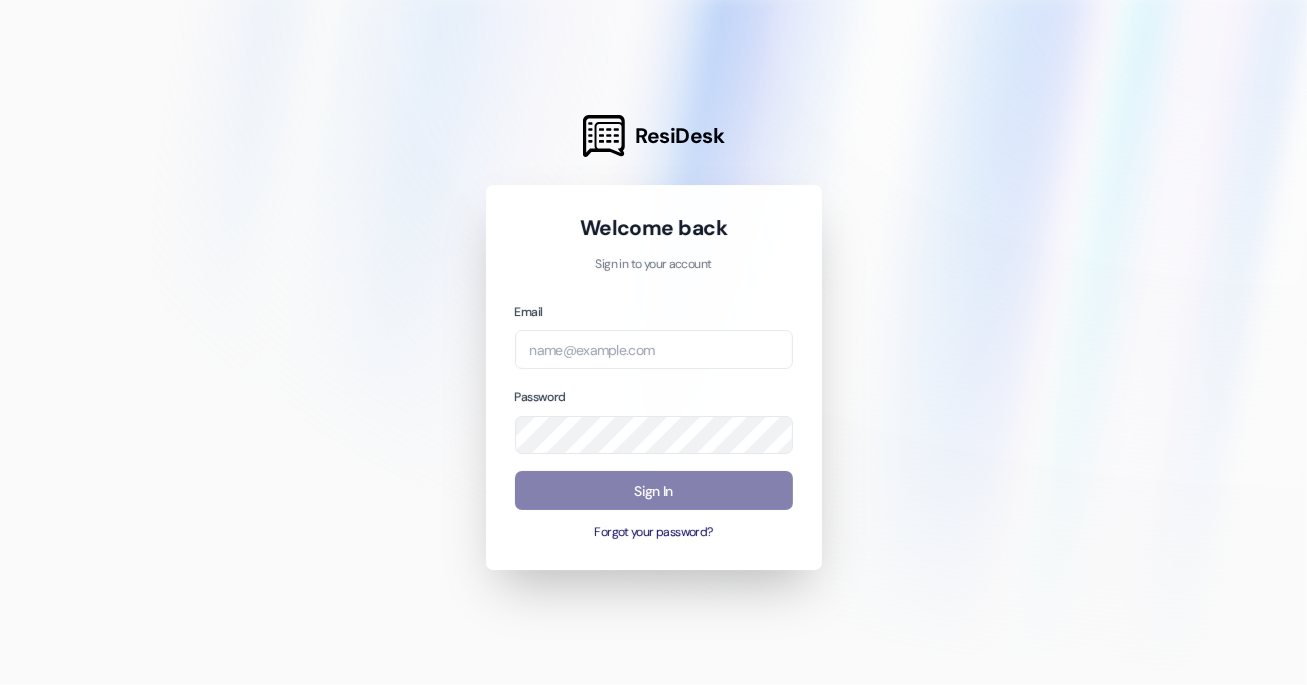 type on "[EMAIL]" 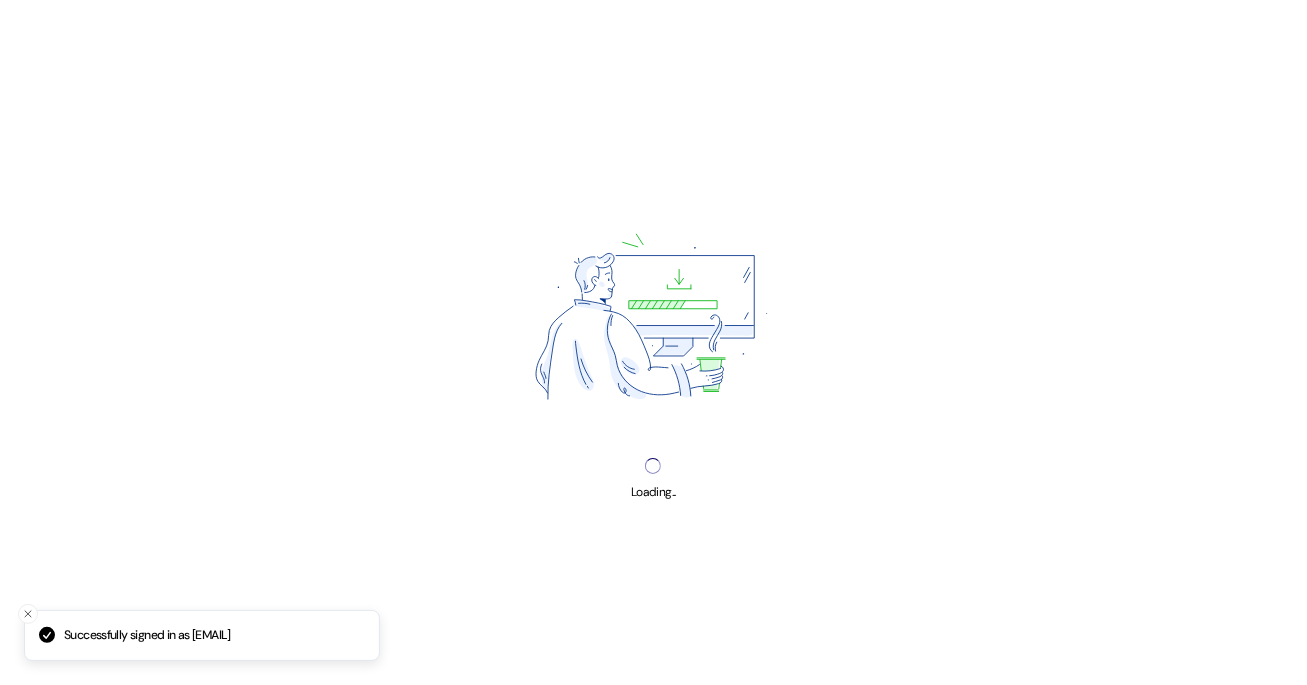 click on "Loading..." at bounding box center (653, 492) 